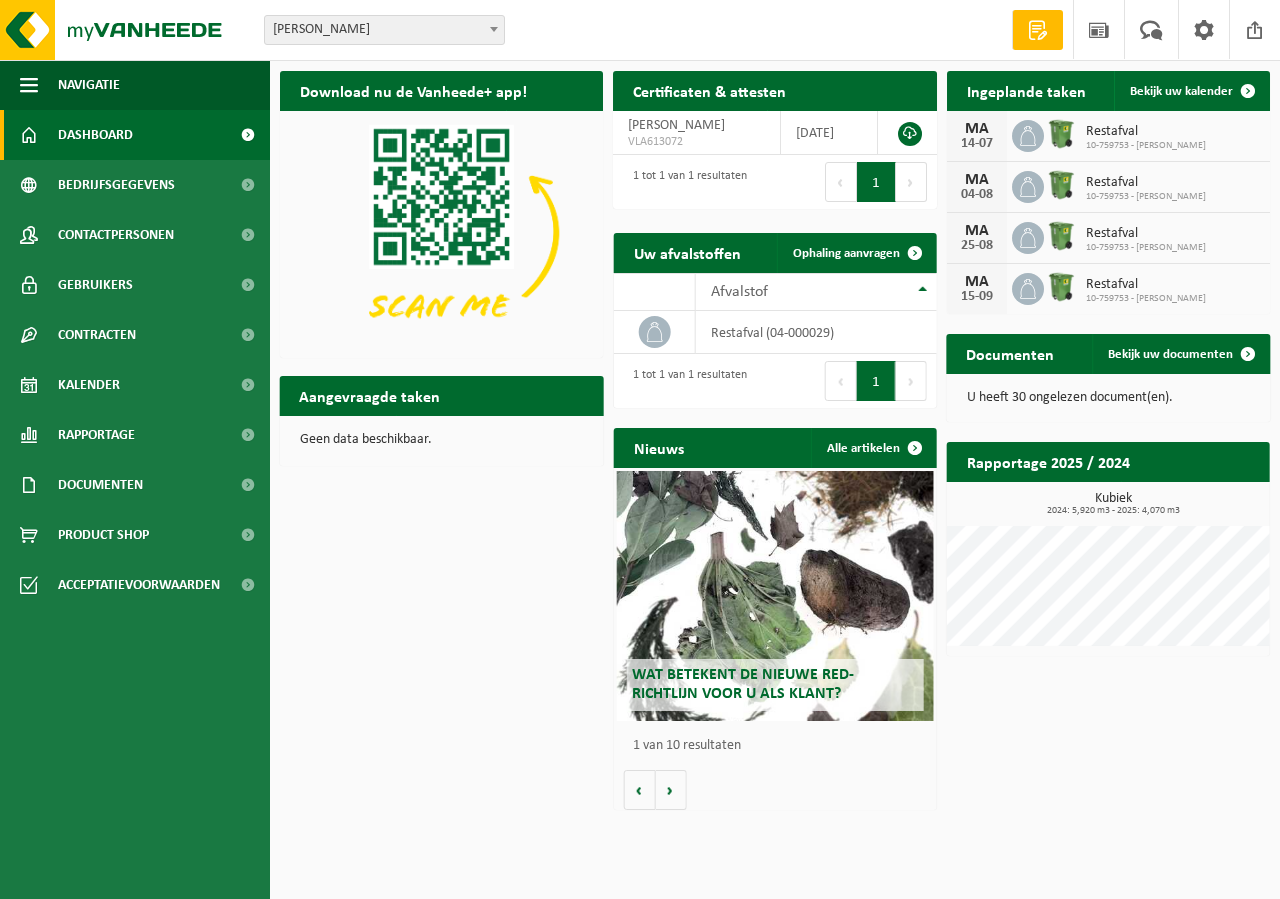 scroll, scrollTop: 0, scrollLeft: 0, axis: both 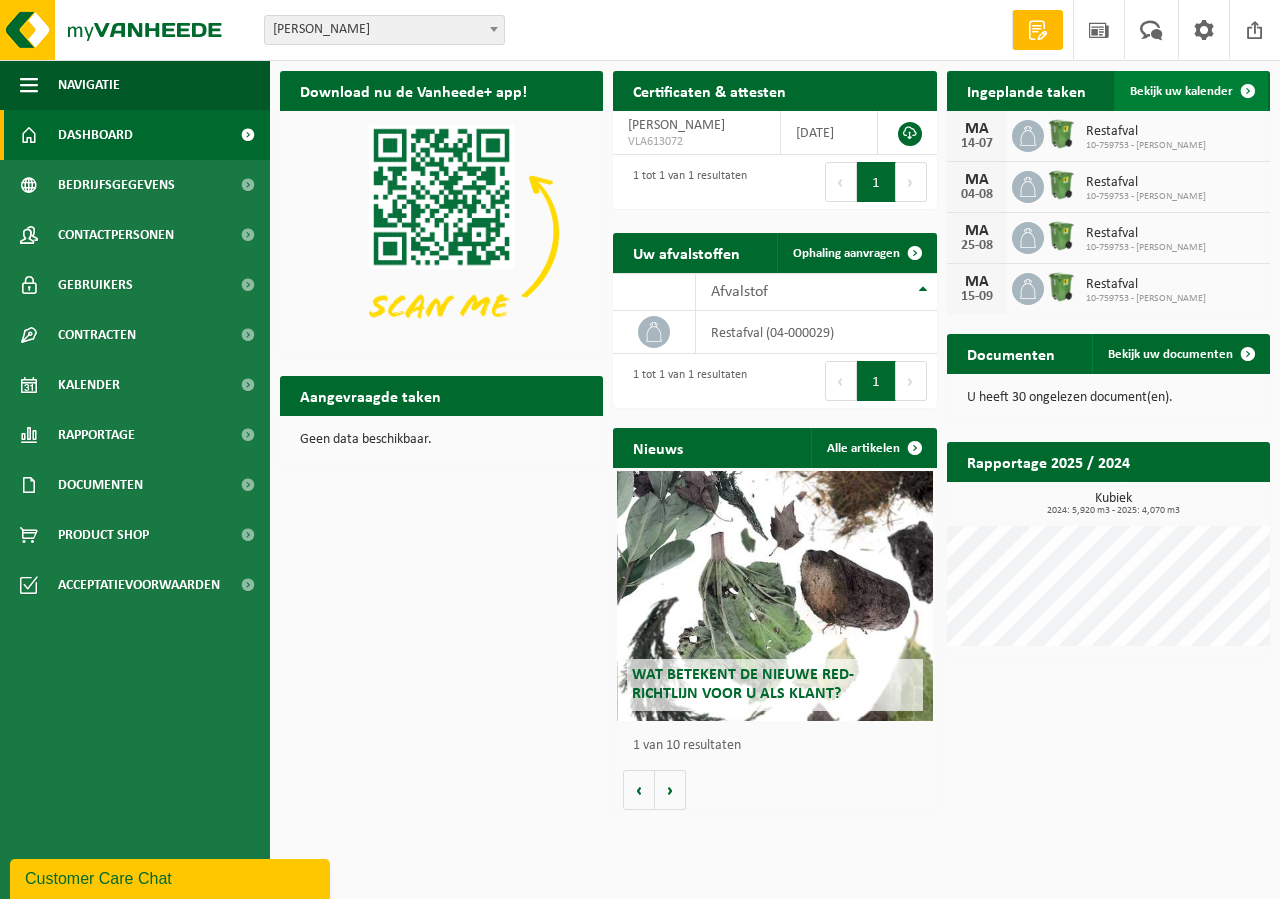 click on "Bekijk uw kalender" at bounding box center (1181, 91) 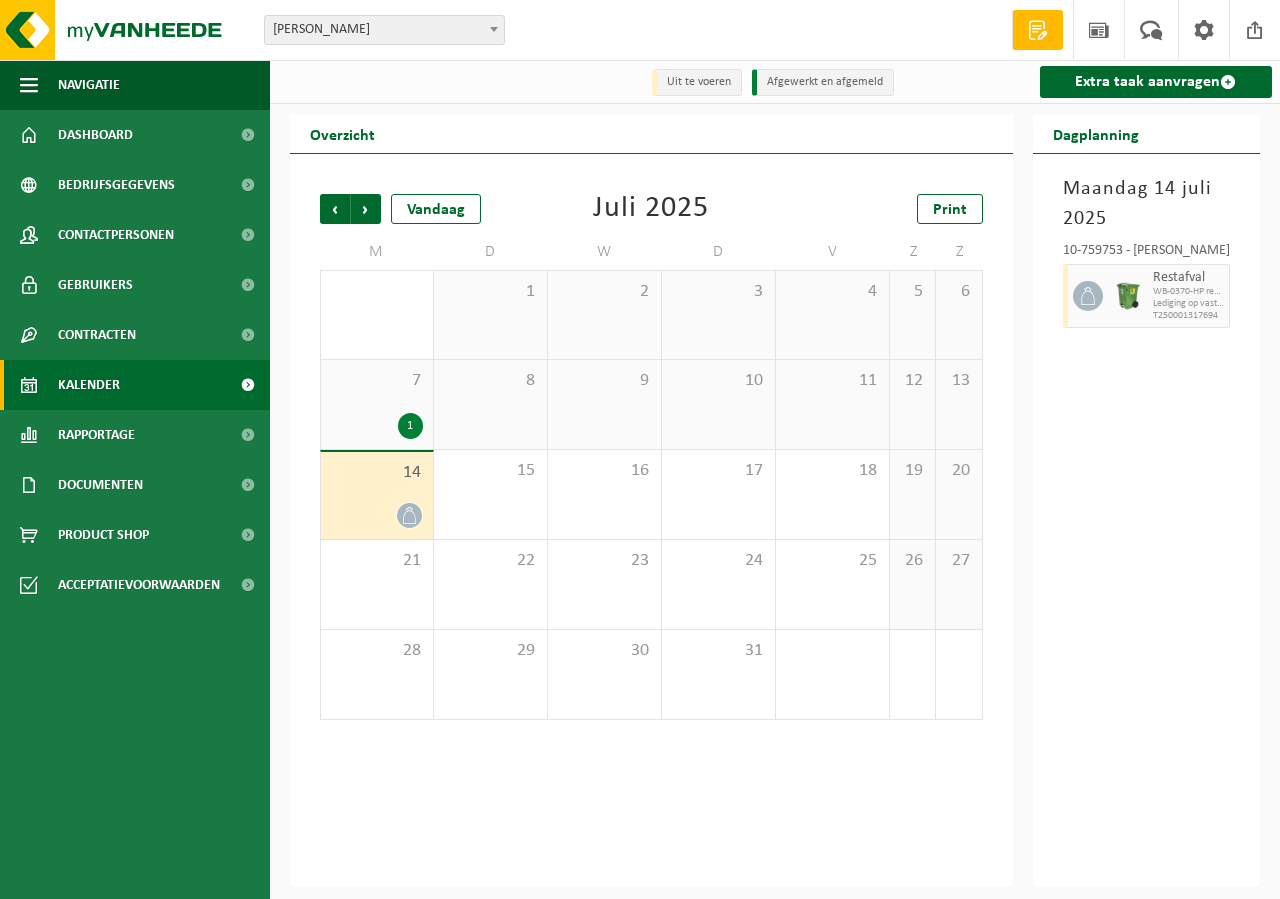 scroll, scrollTop: 0, scrollLeft: 0, axis: both 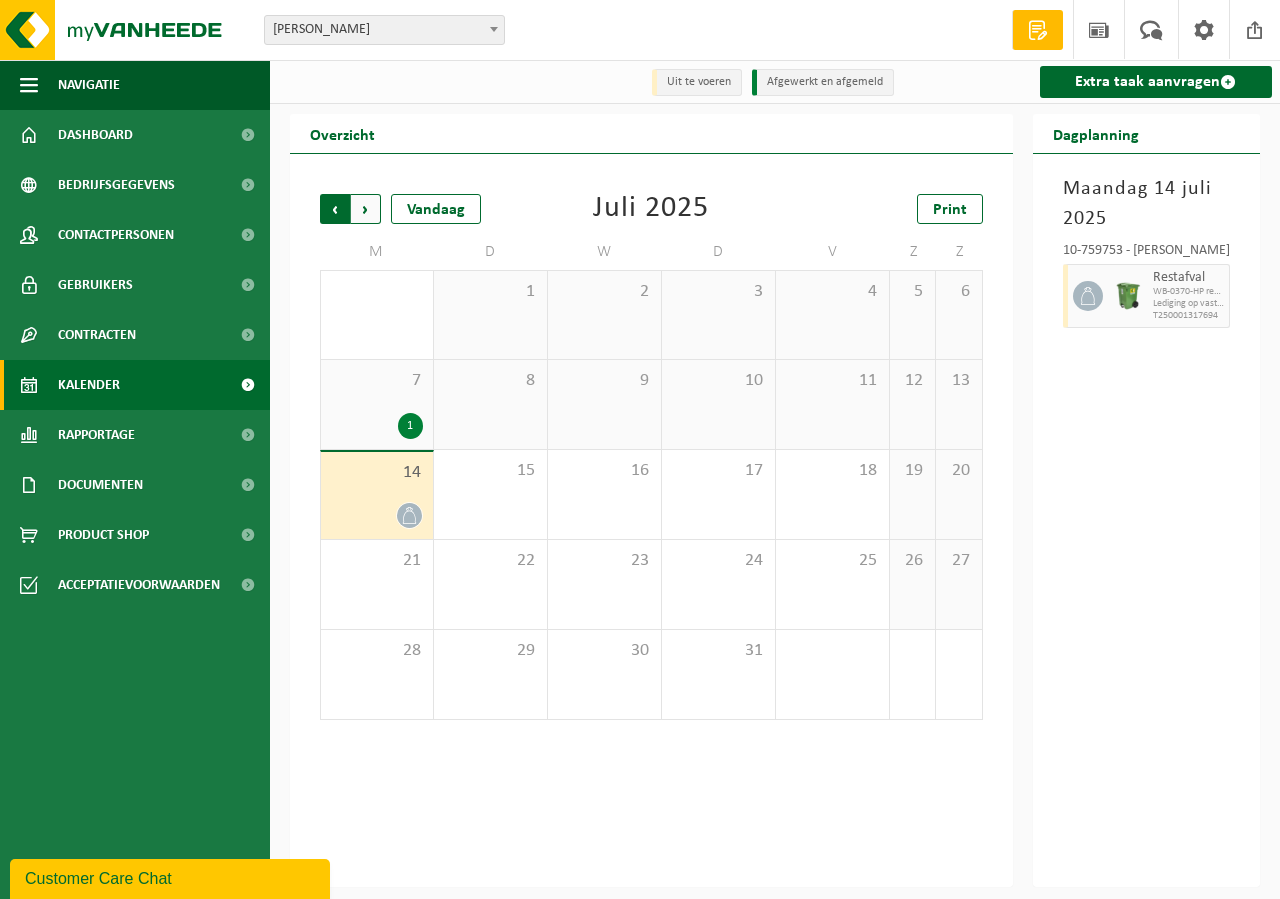 click on "Volgende" at bounding box center (366, 209) 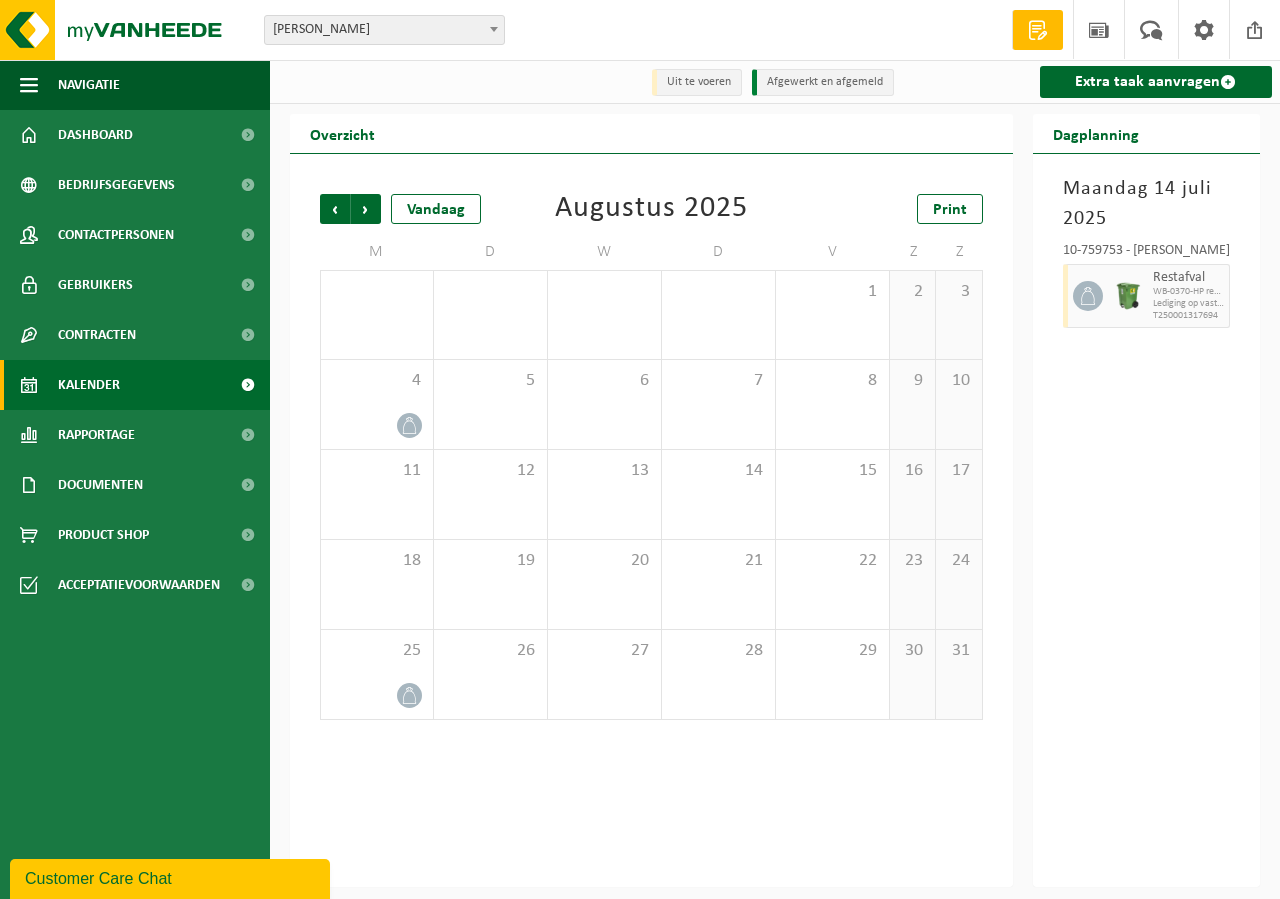 click on "Volgende" at bounding box center [366, 209] 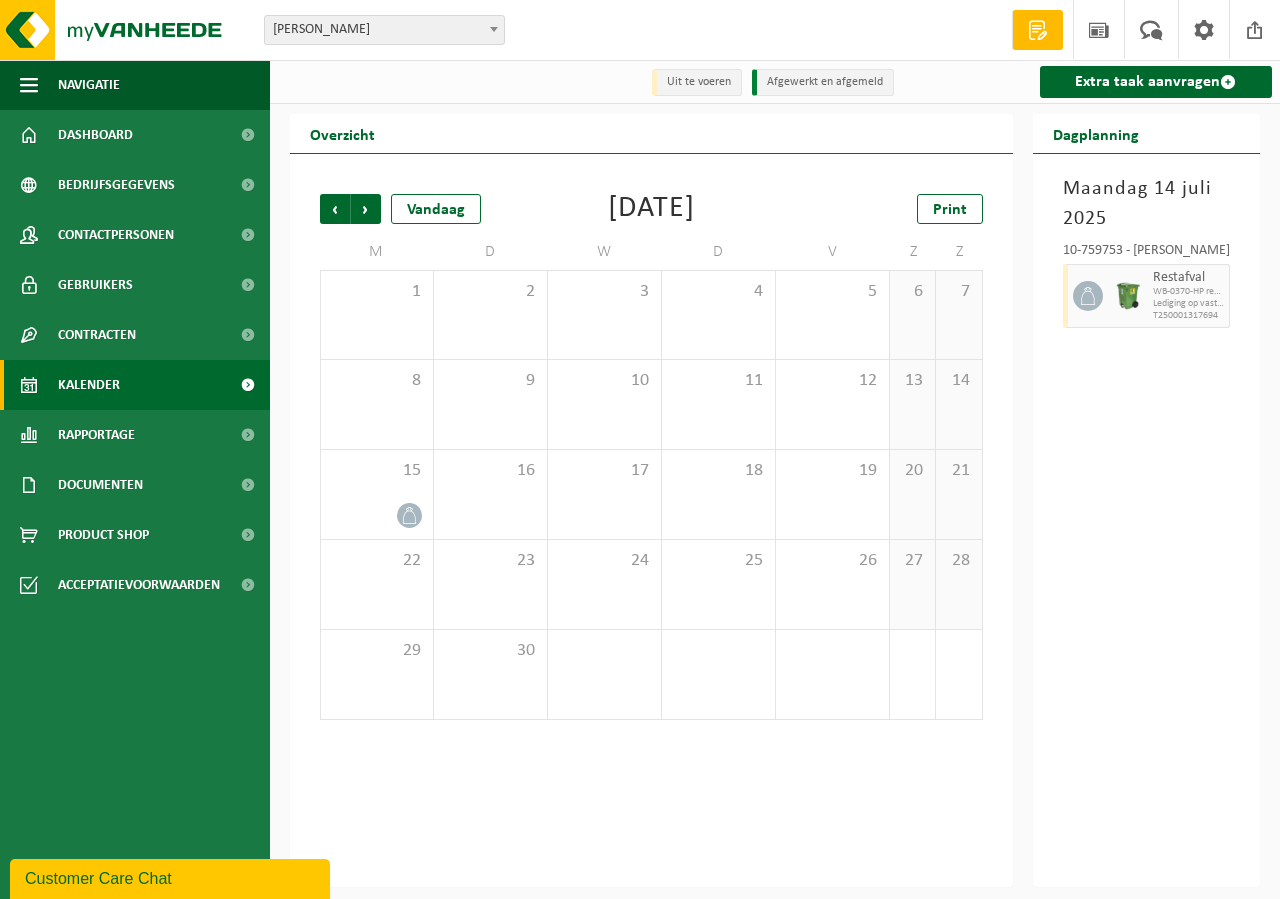 click on "Volgende" at bounding box center (366, 209) 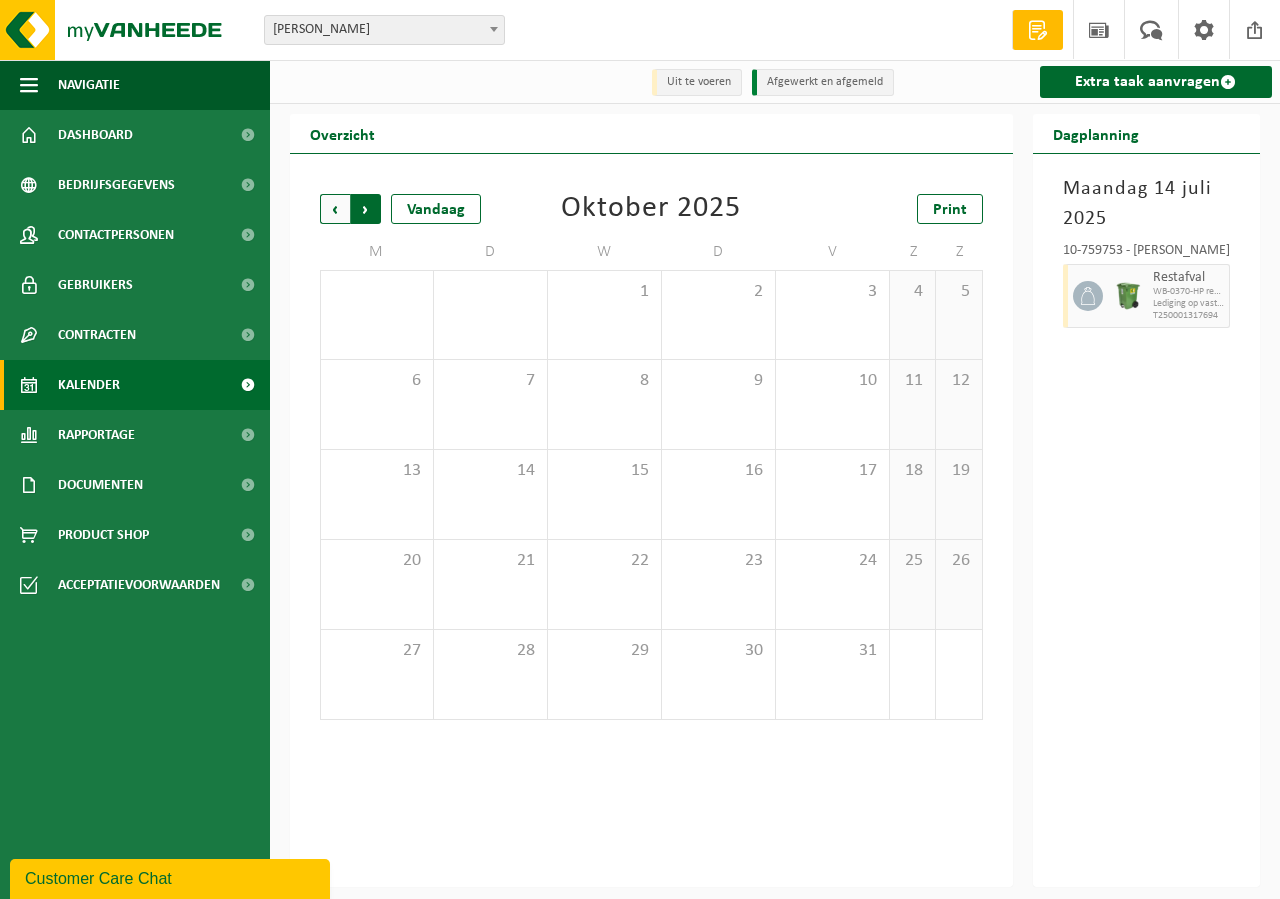 click on "Vorige" at bounding box center (335, 209) 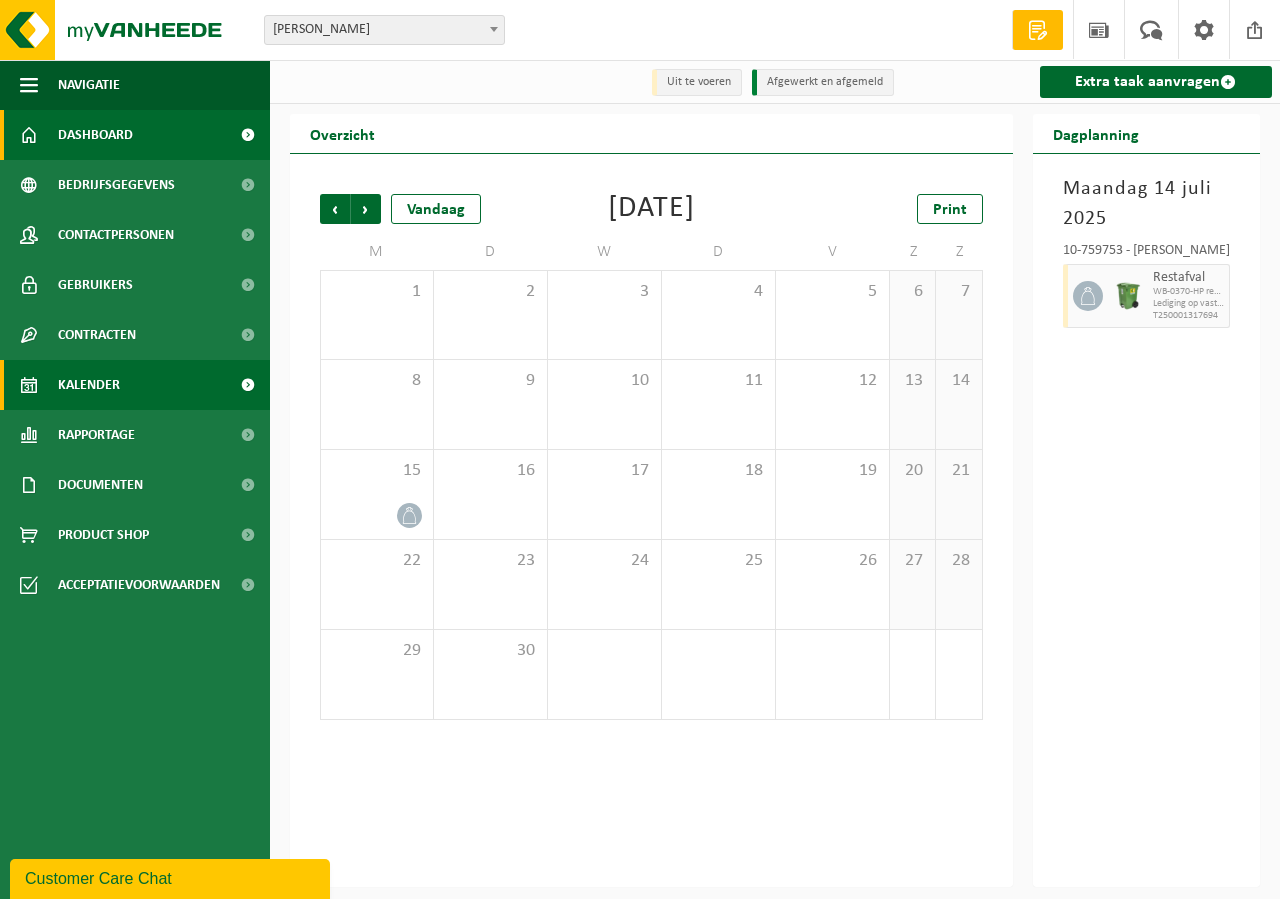 click on "Dashboard" at bounding box center (95, 135) 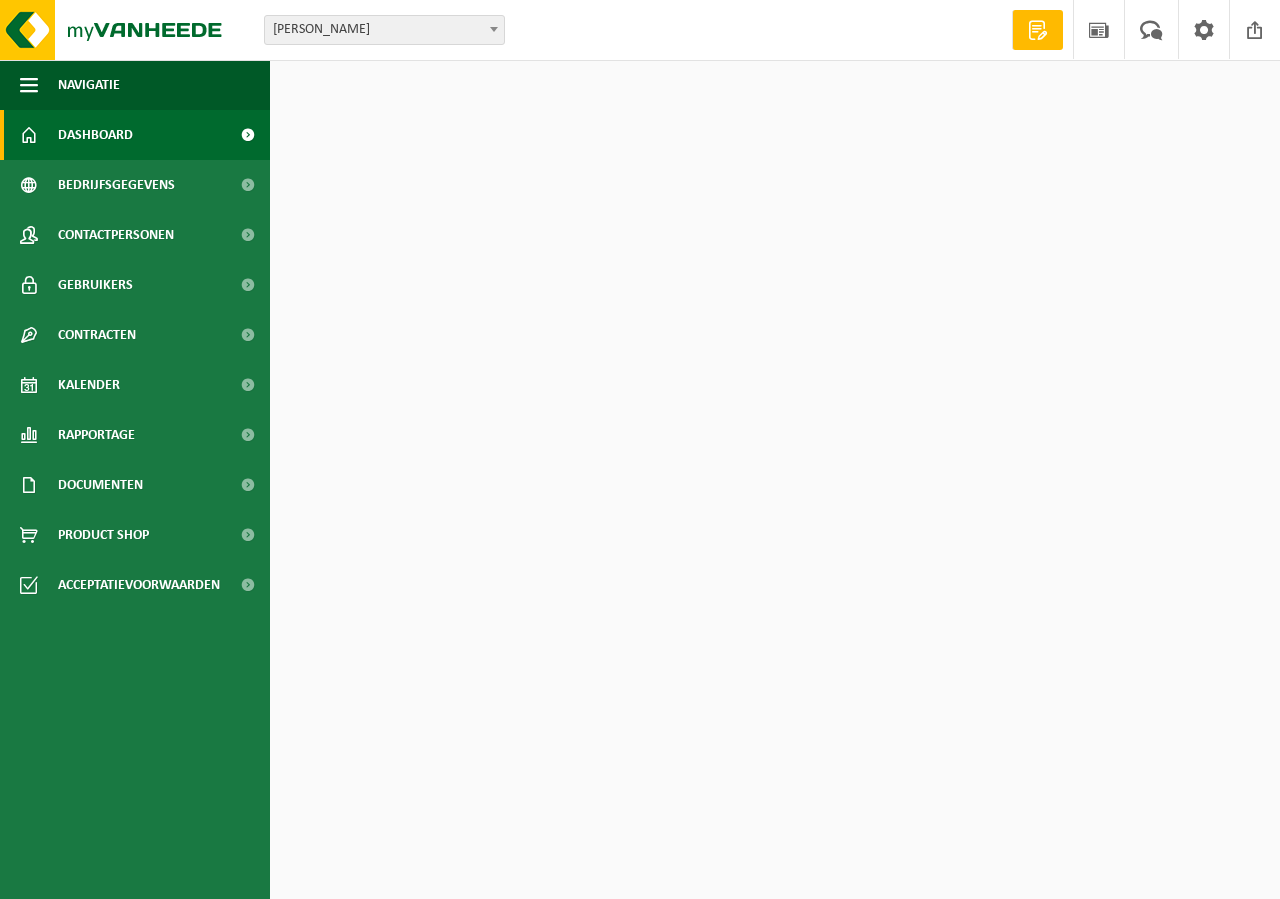 scroll, scrollTop: 0, scrollLeft: 0, axis: both 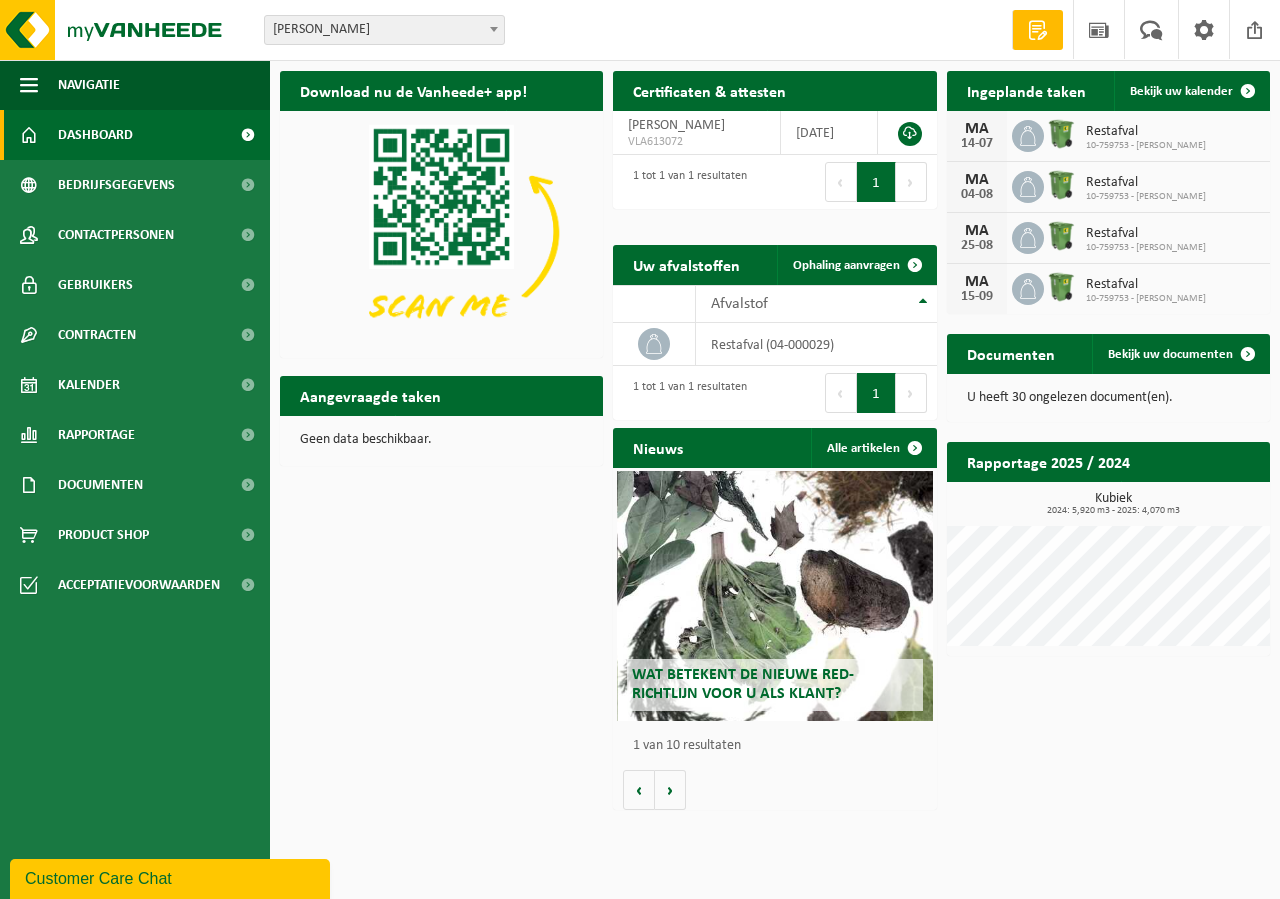 click at bounding box center [1038, 30] 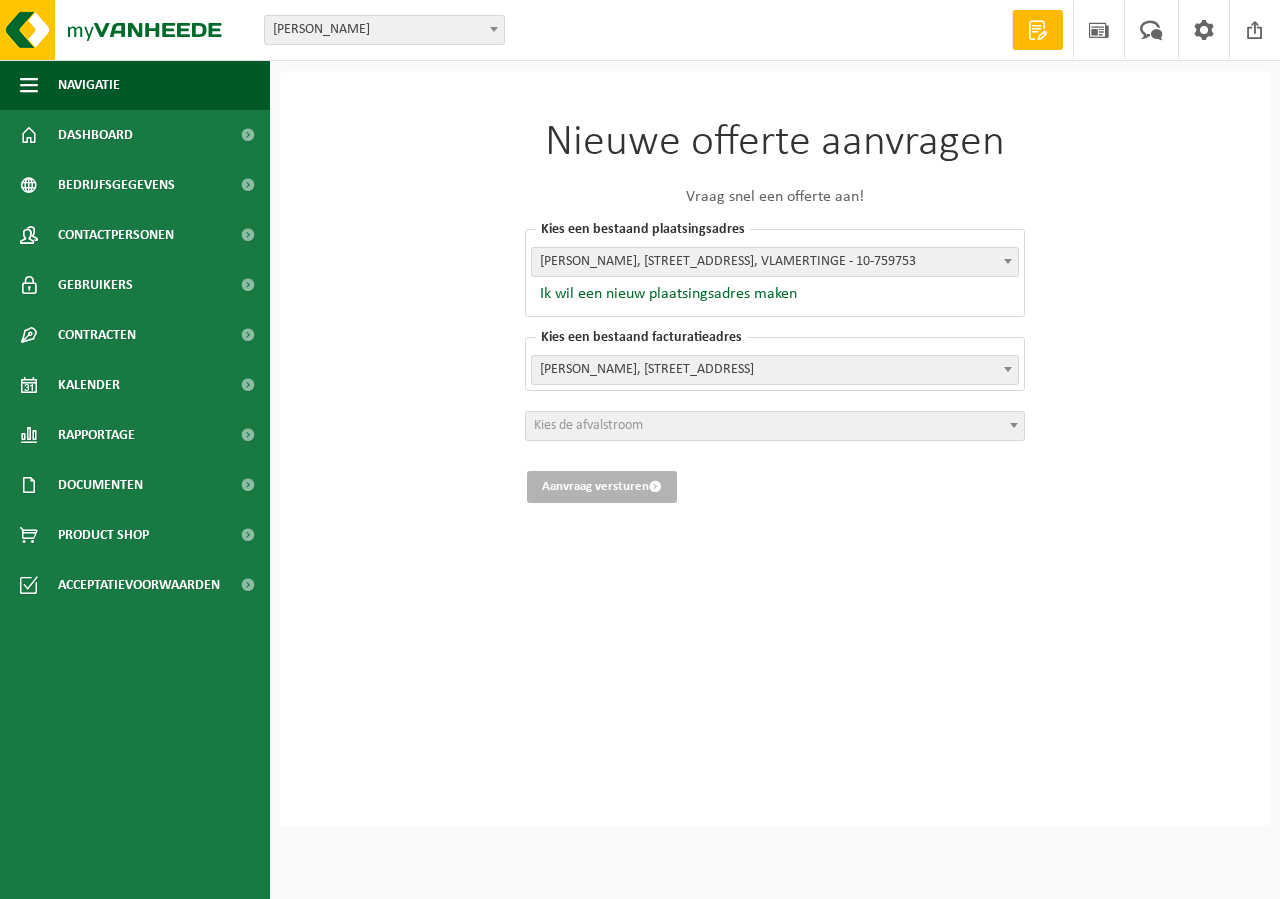 scroll, scrollTop: 0, scrollLeft: 0, axis: both 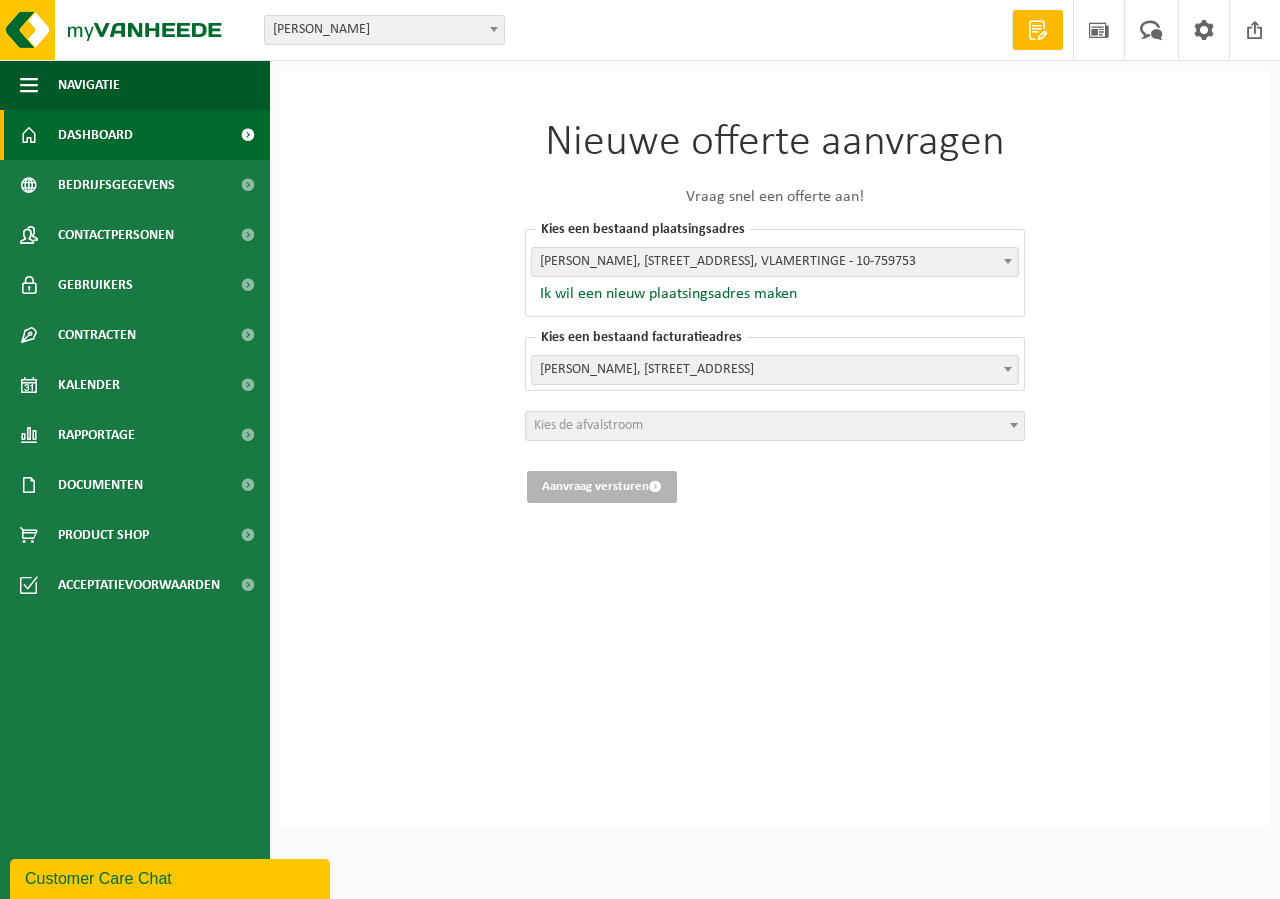 click on "Dashboard" at bounding box center (95, 135) 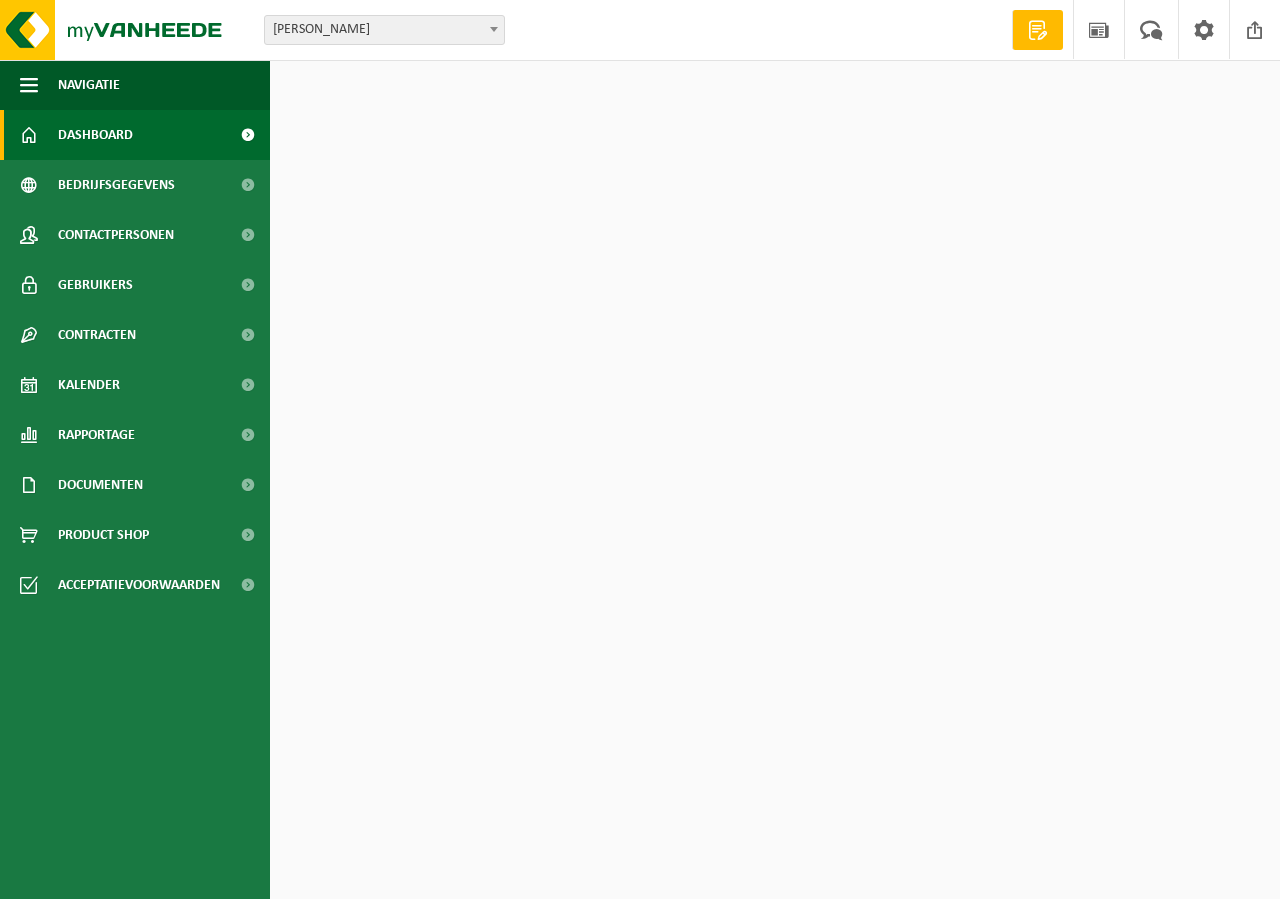 scroll, scrollTop: 0, scrollLeft: 0, axis: both 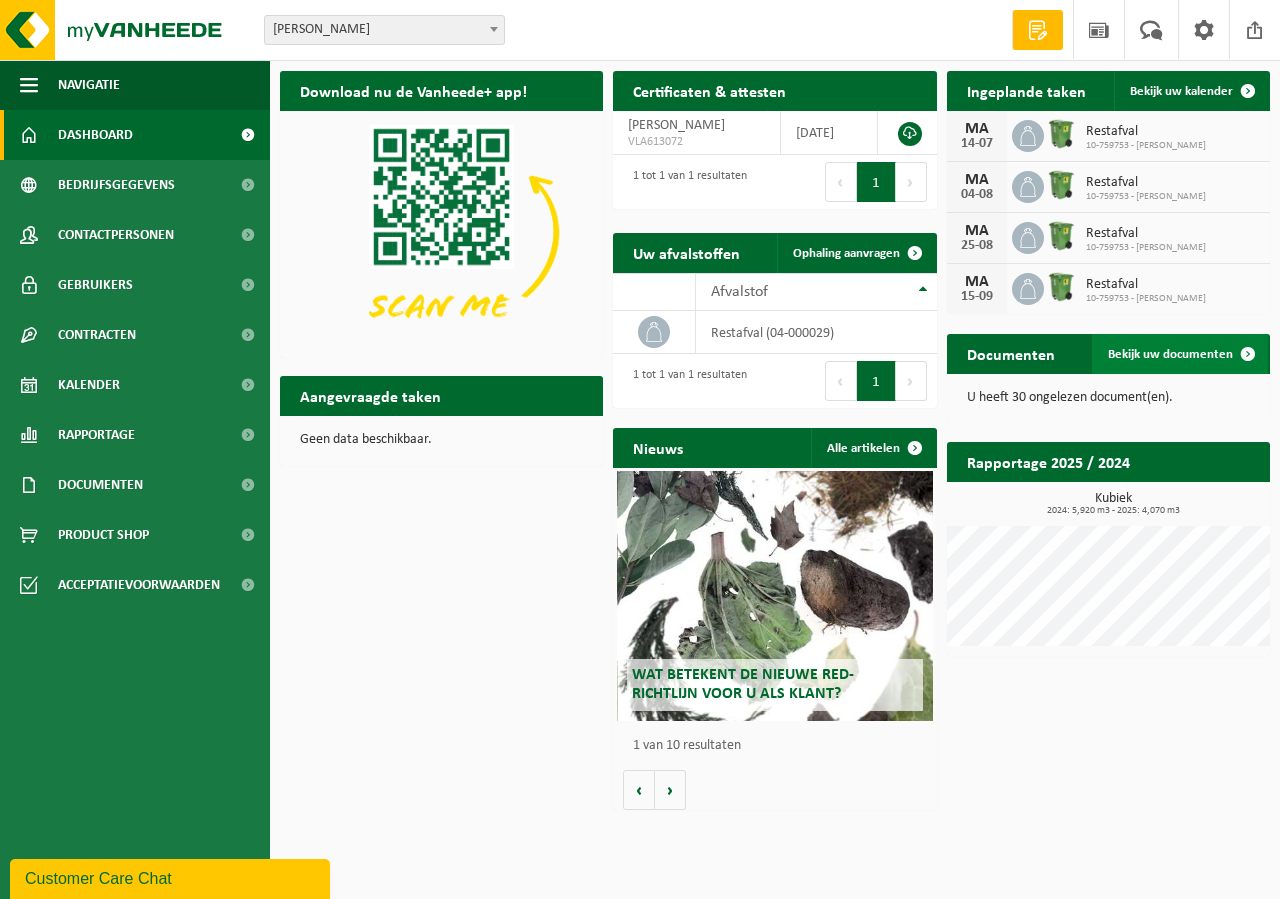 click on "Bekijk uw documenten" at bounding box center [1180, 354] 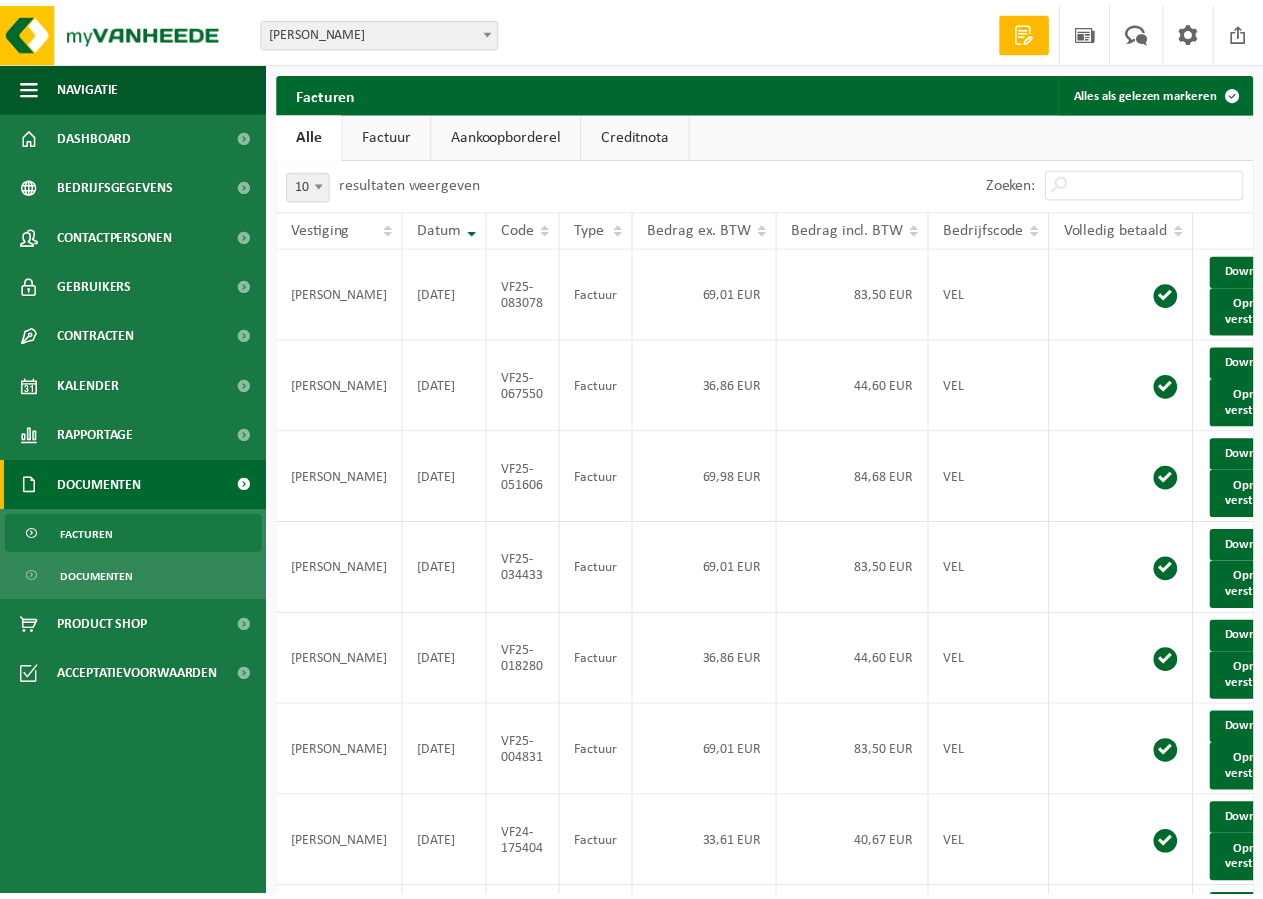 scroll, scrollTop: 0, scrollLeft: 0, axis: both 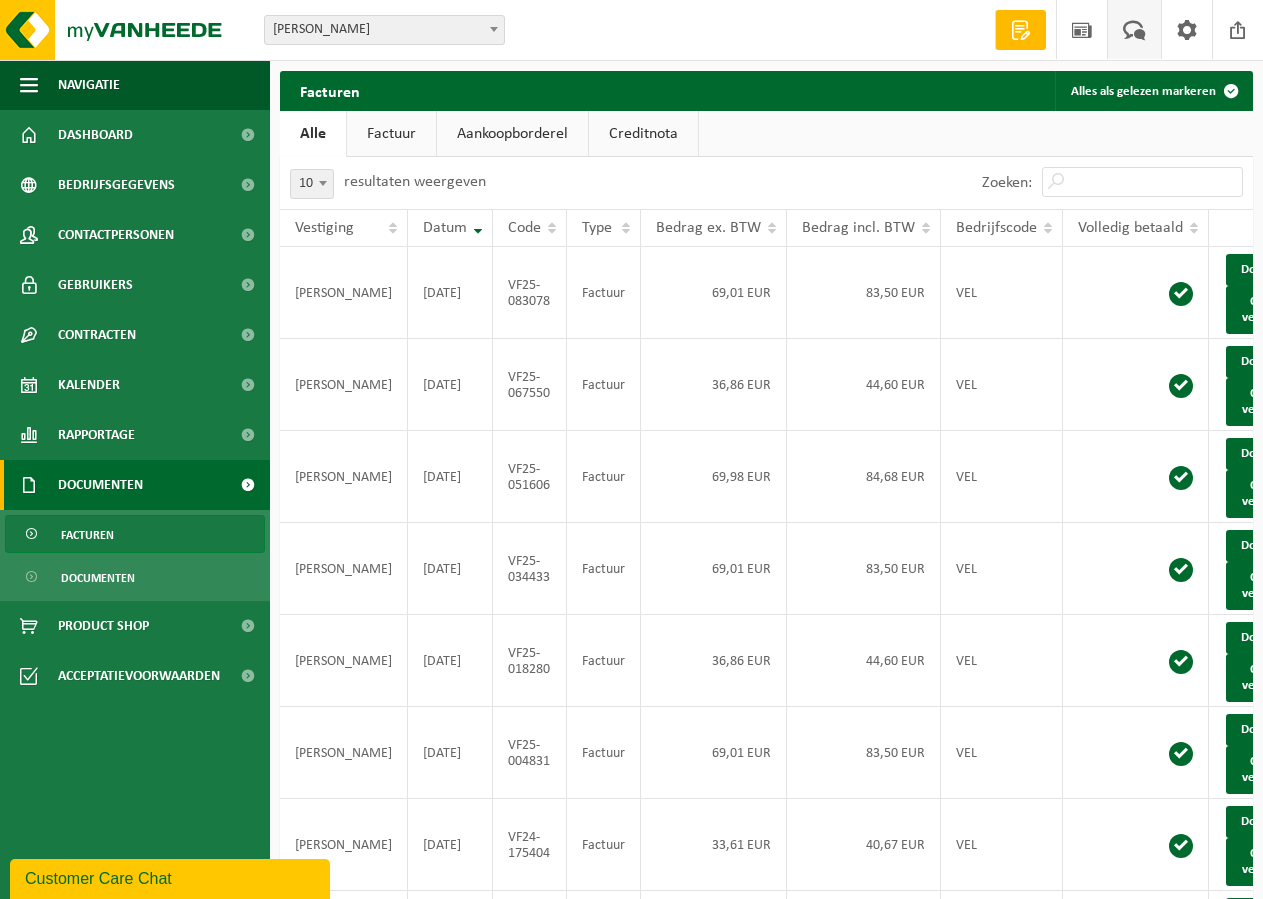 click at bounding box center (1134, 29) 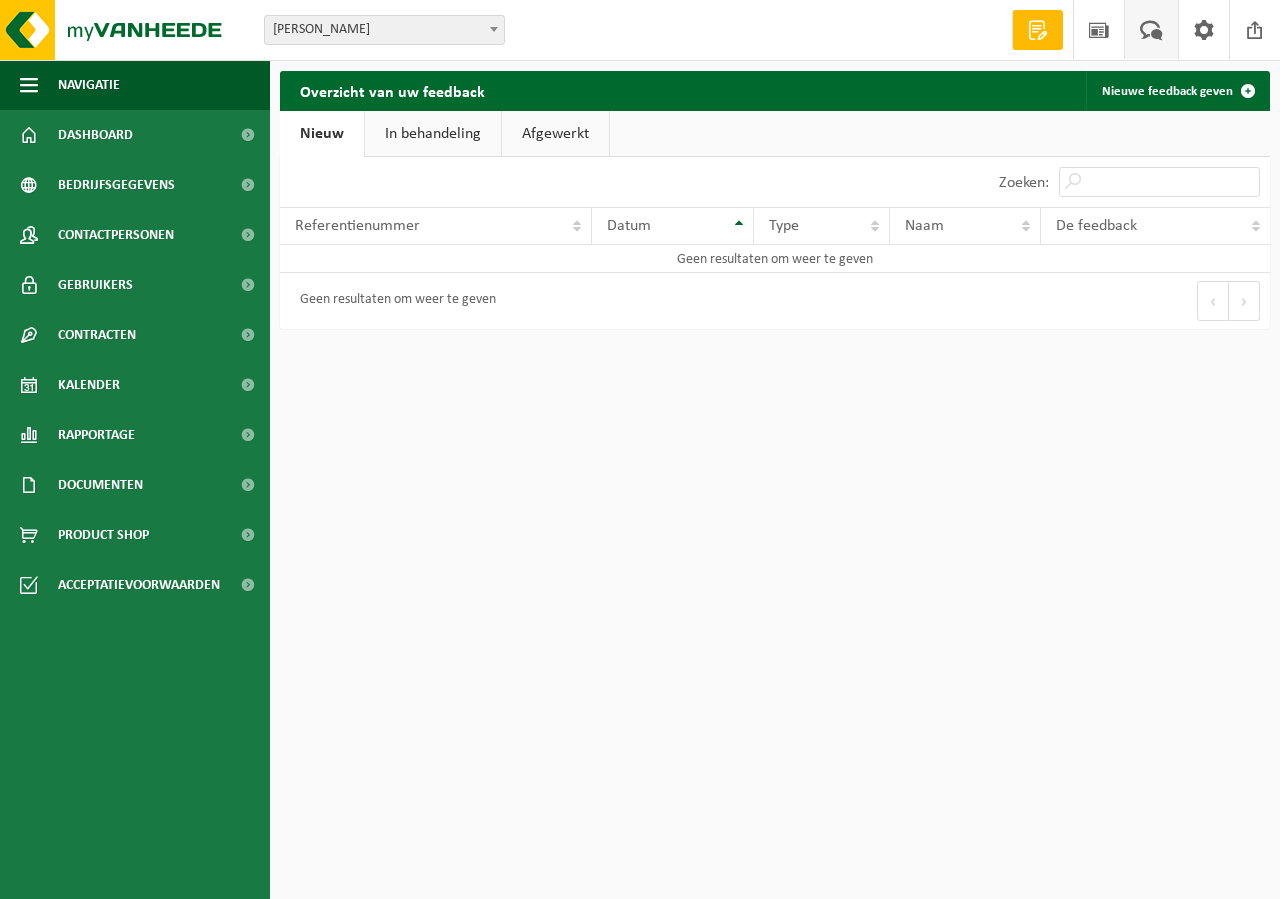 scroll, scrollTop: 0, scrollLeft: 0, axis: both 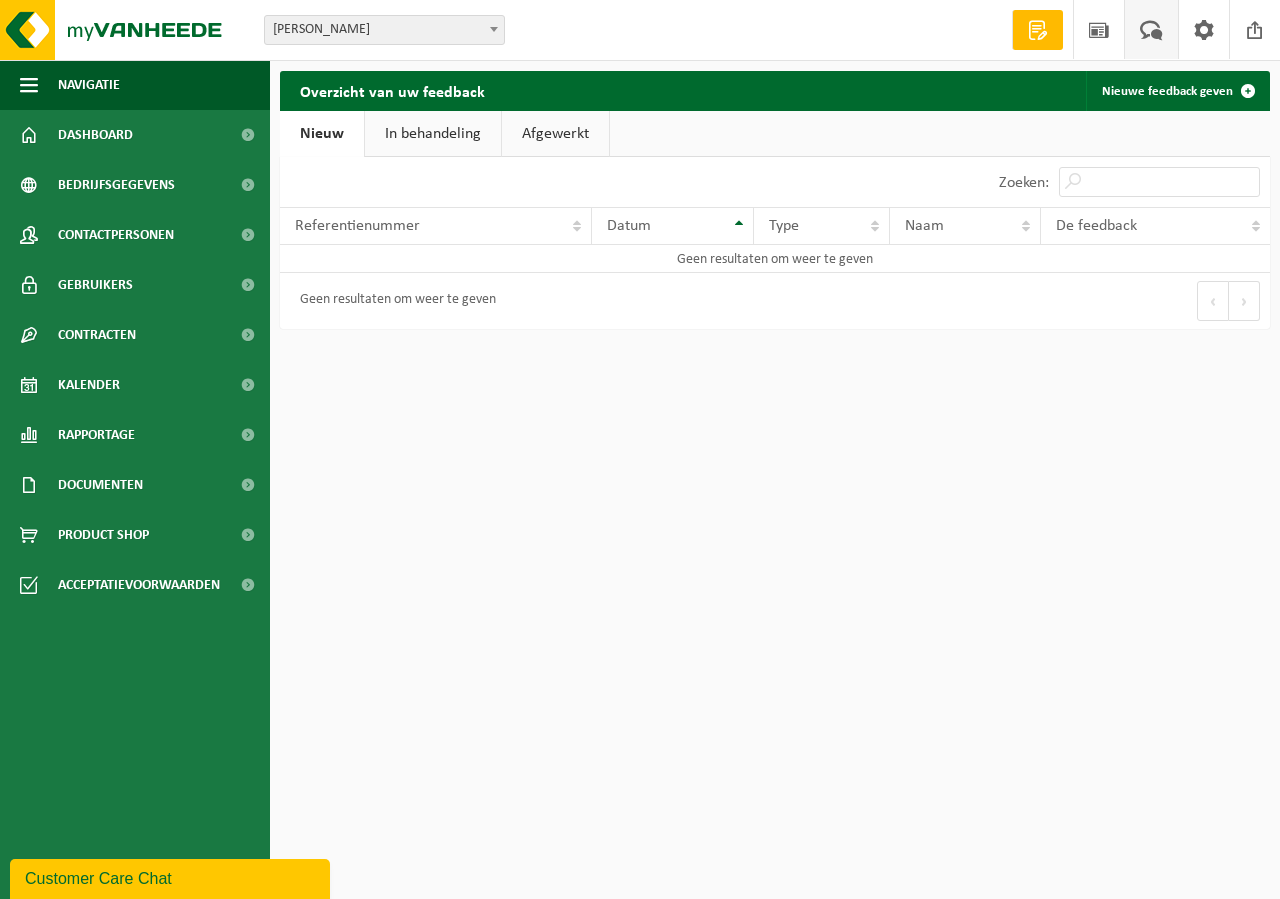 click on "Afgewerkt" at bounding box center [555, 134] 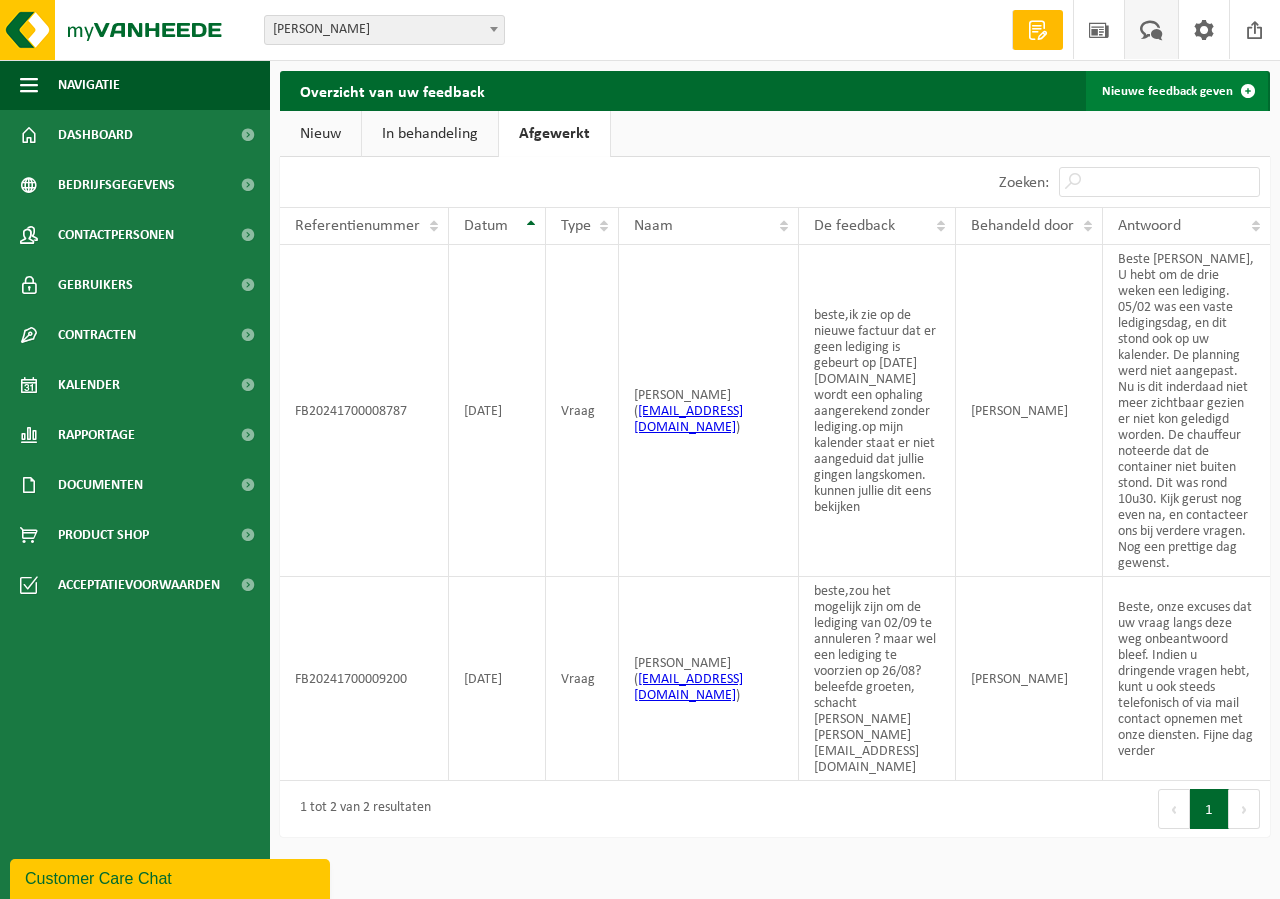 click on "Nieuwe feedback geven" at bounding box center [1177, 91] 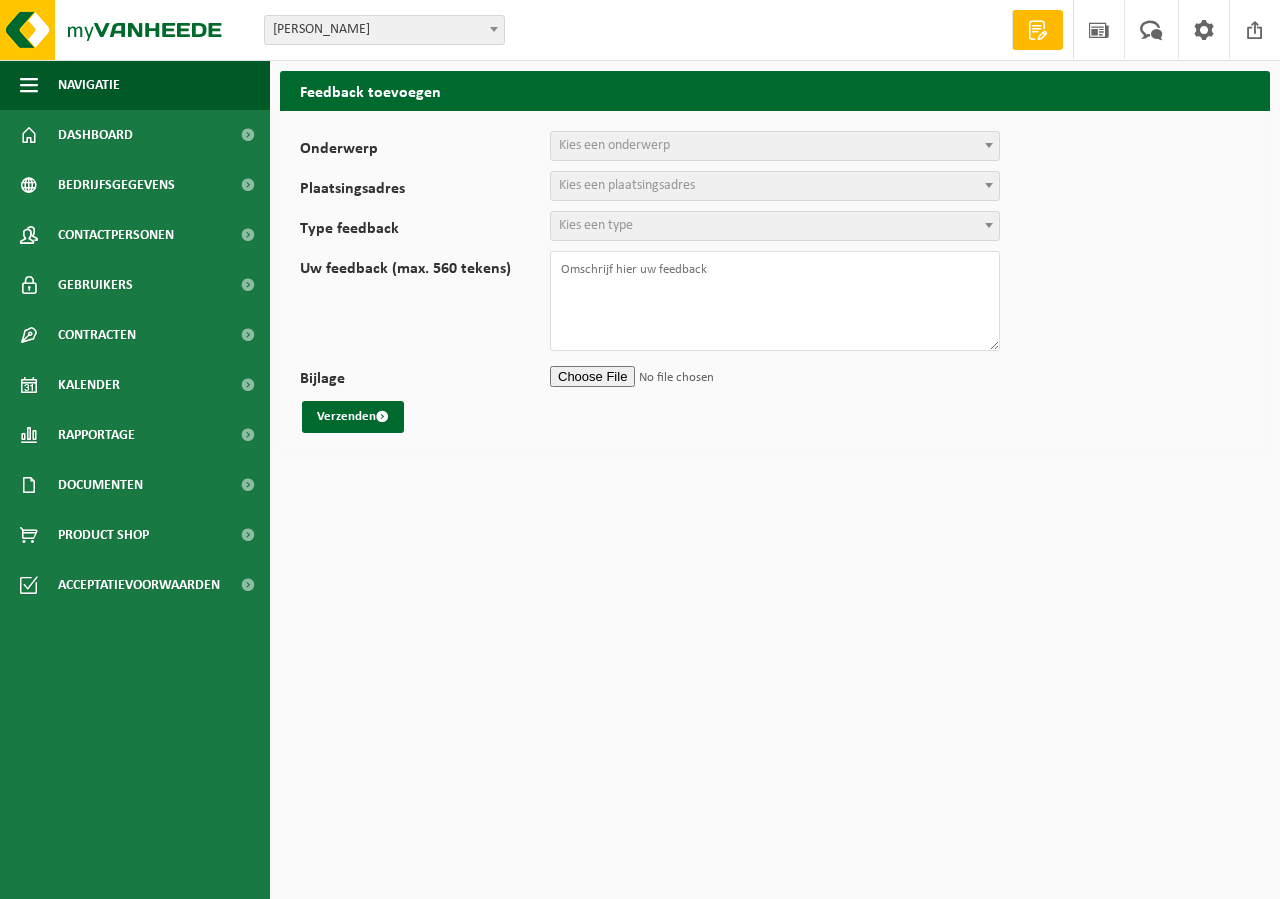 scroll, scrollTop: 0, scrollLeft: 0, axis: both 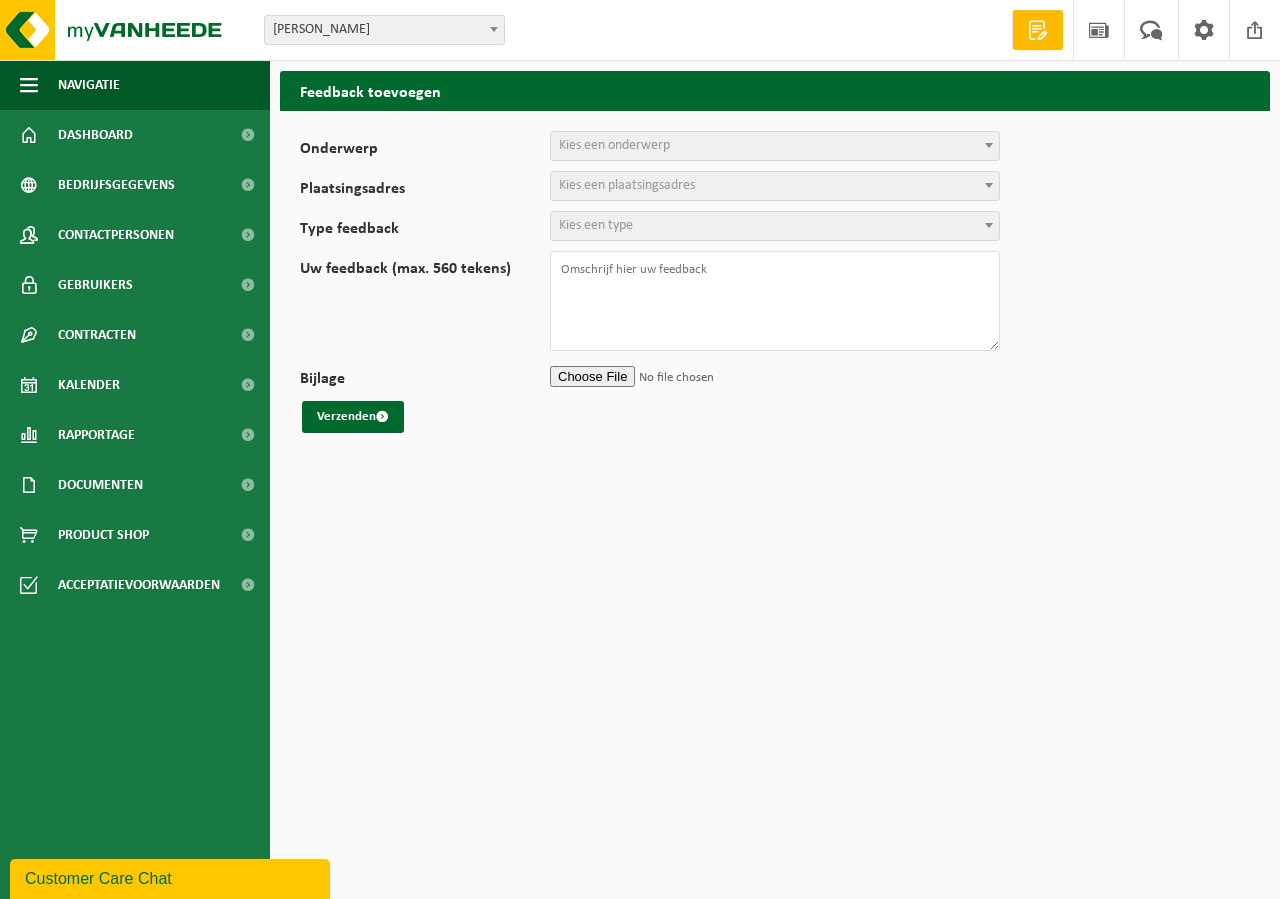 click at bounding box center [989, 145] 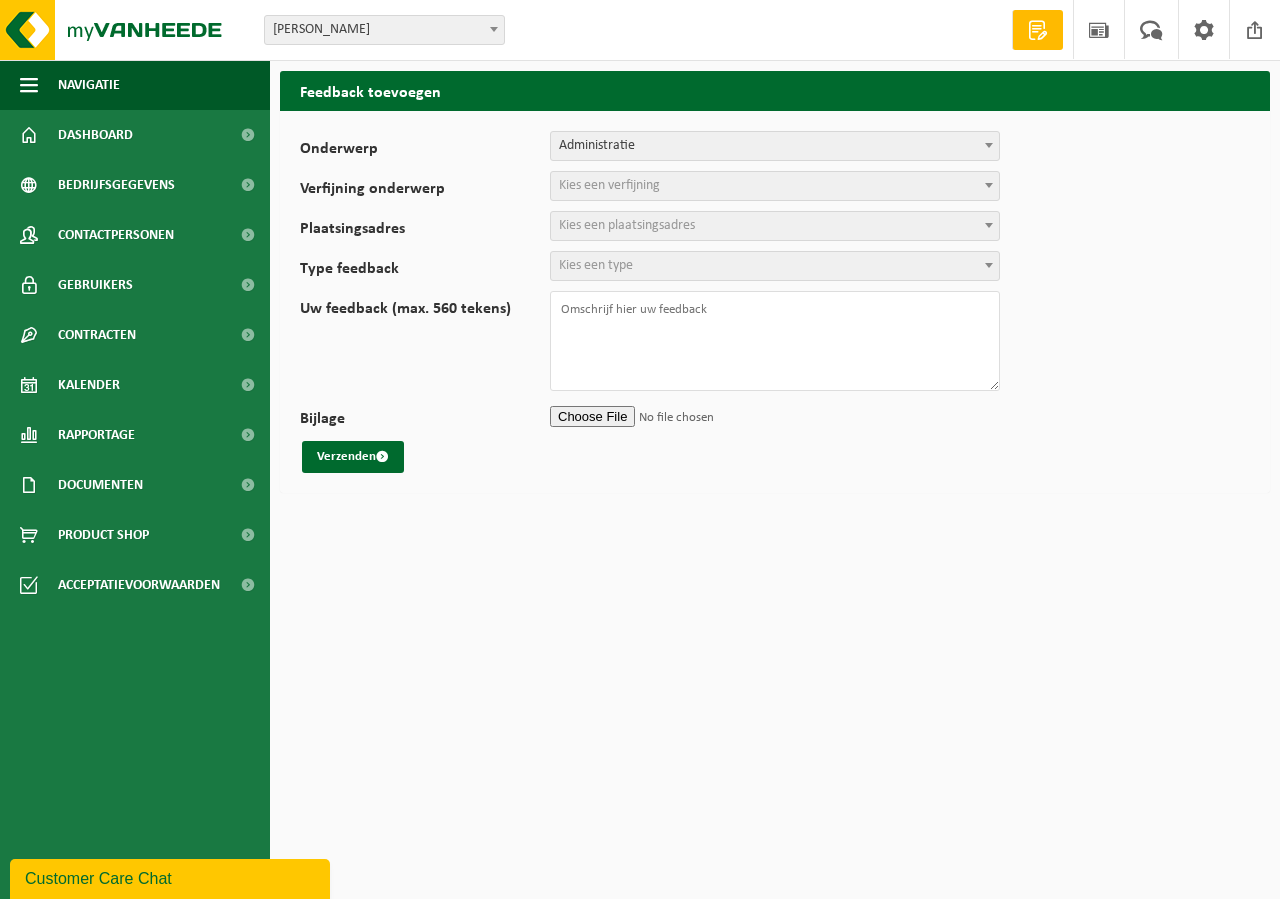 click at bounding box center [989, 185] 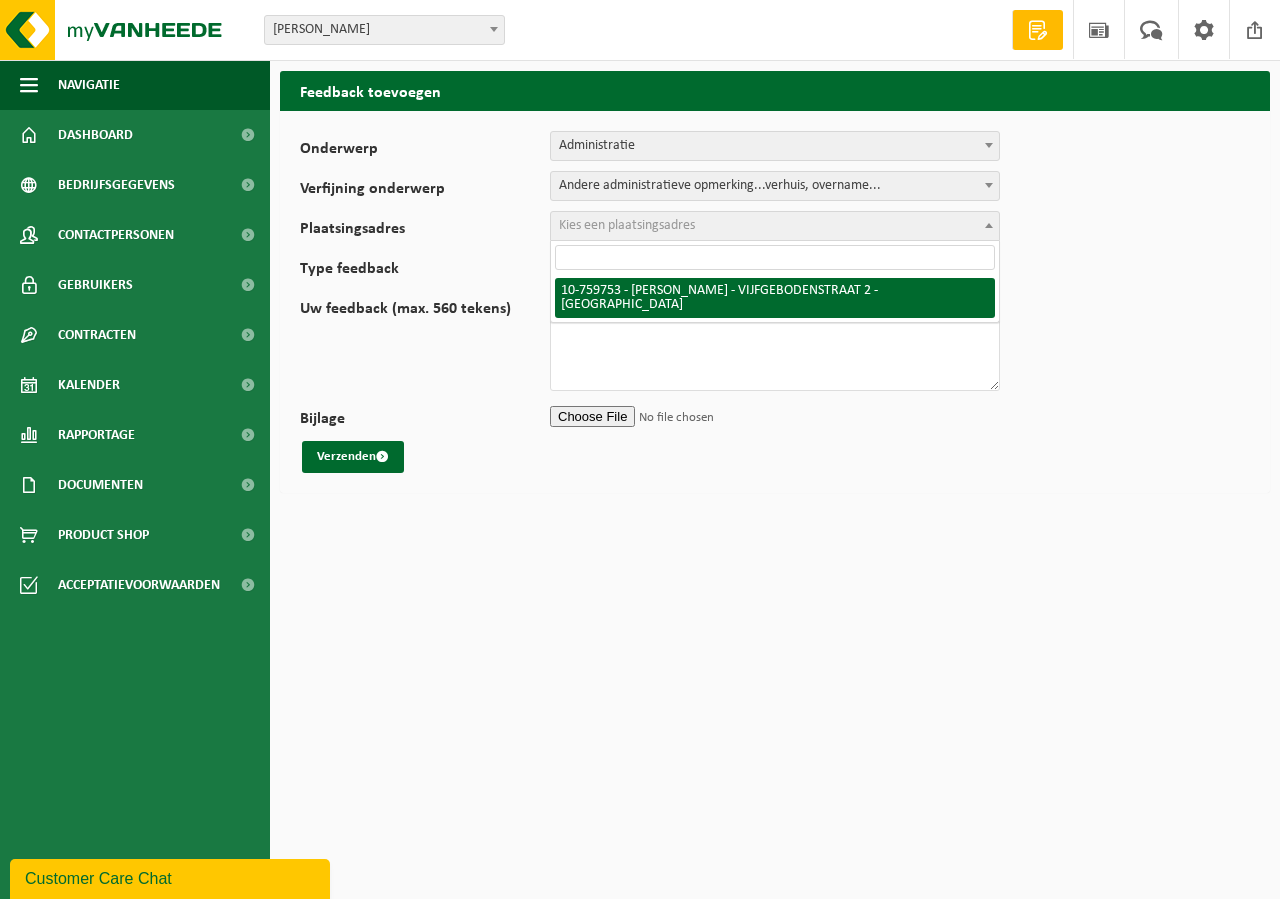 click at bounding box center (989, 225) 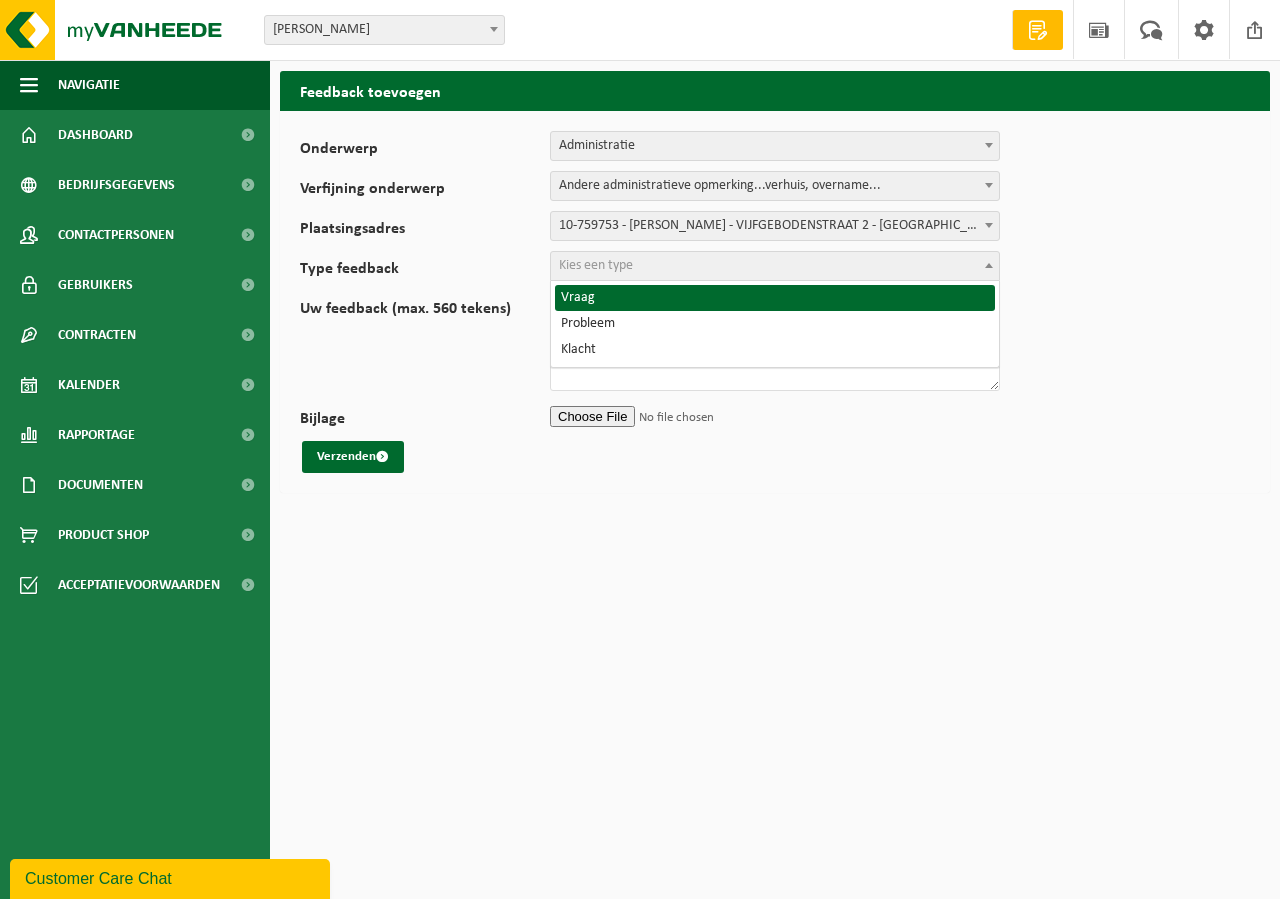 click at bounding box center [989, 265] 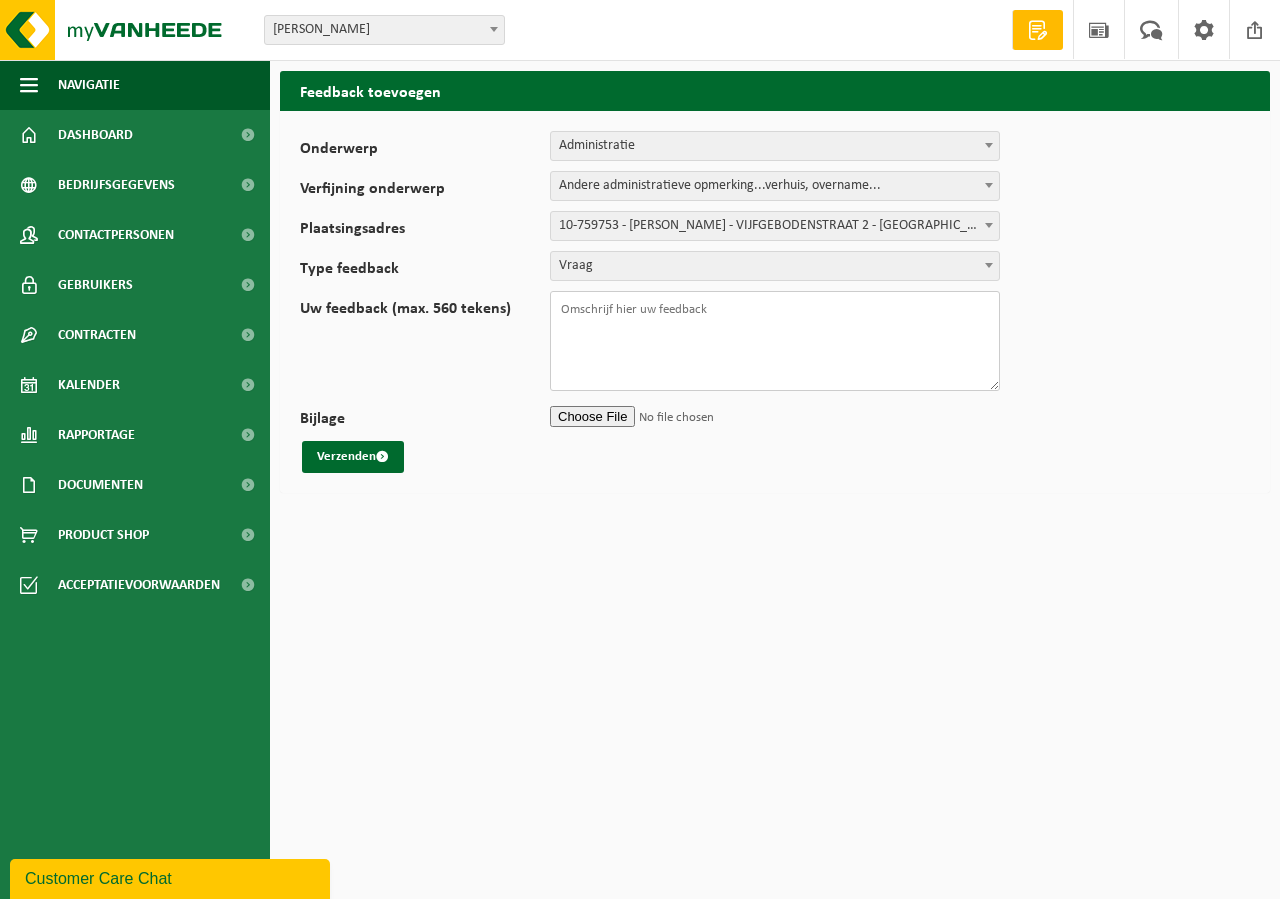 click on "Uw feedback (max. 560 tekens)" at bounding box center [775, 341] 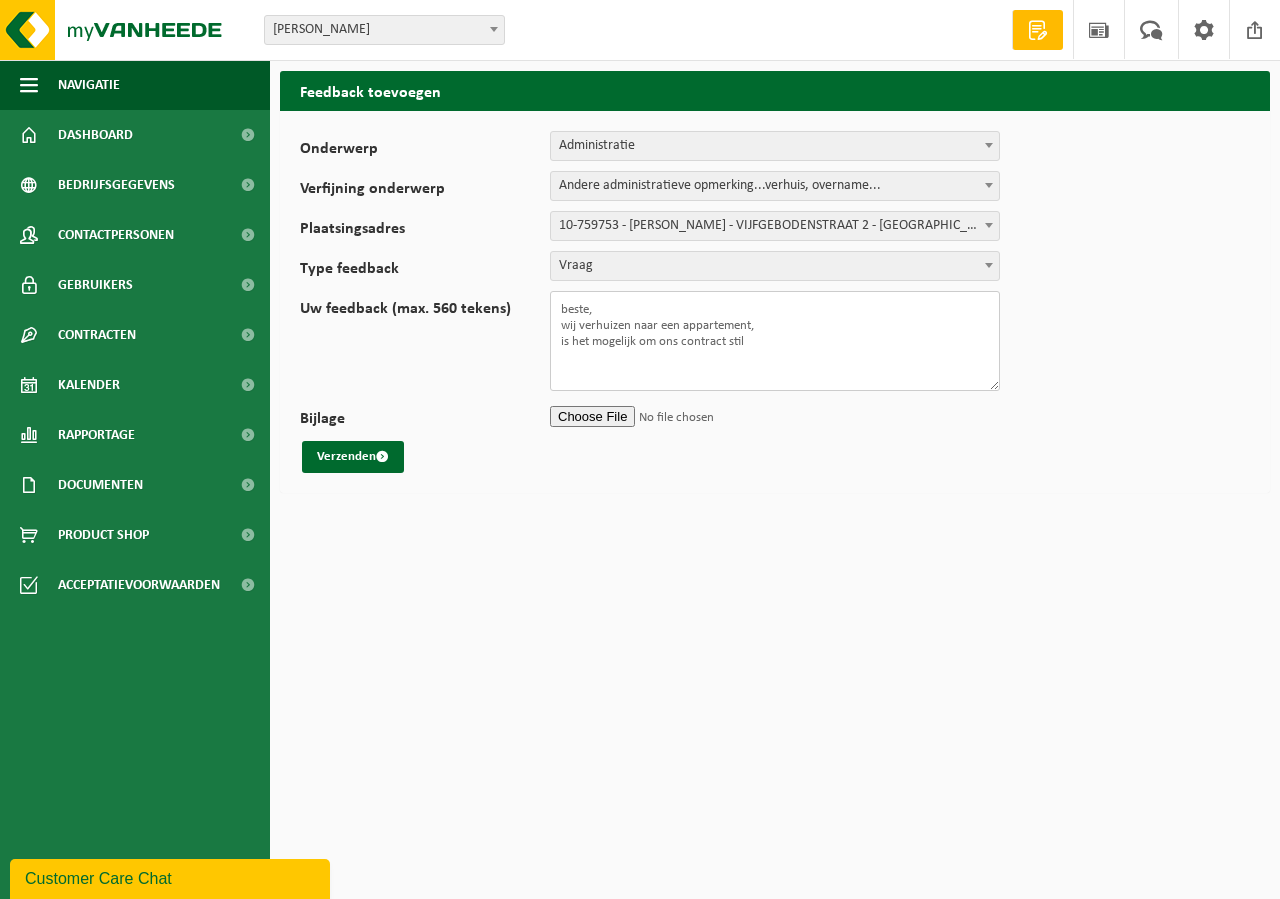 click on "beste,
wij verhuizen naar een appartement,
is het mogelijk om ons contract stil" at bounding box center (775, 341) 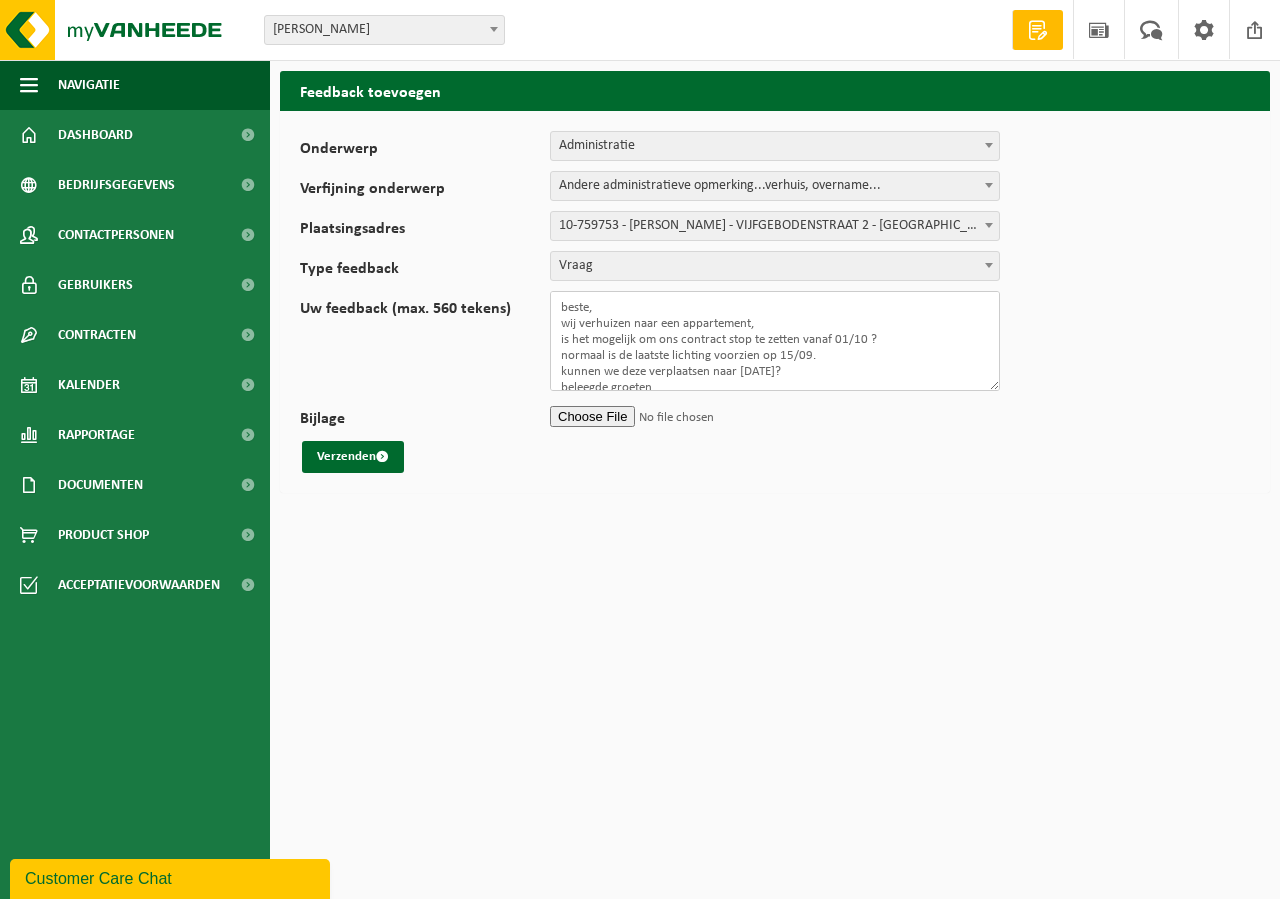 scroll, scrollTop: 17, scrollLeft: 0, axis: vertical 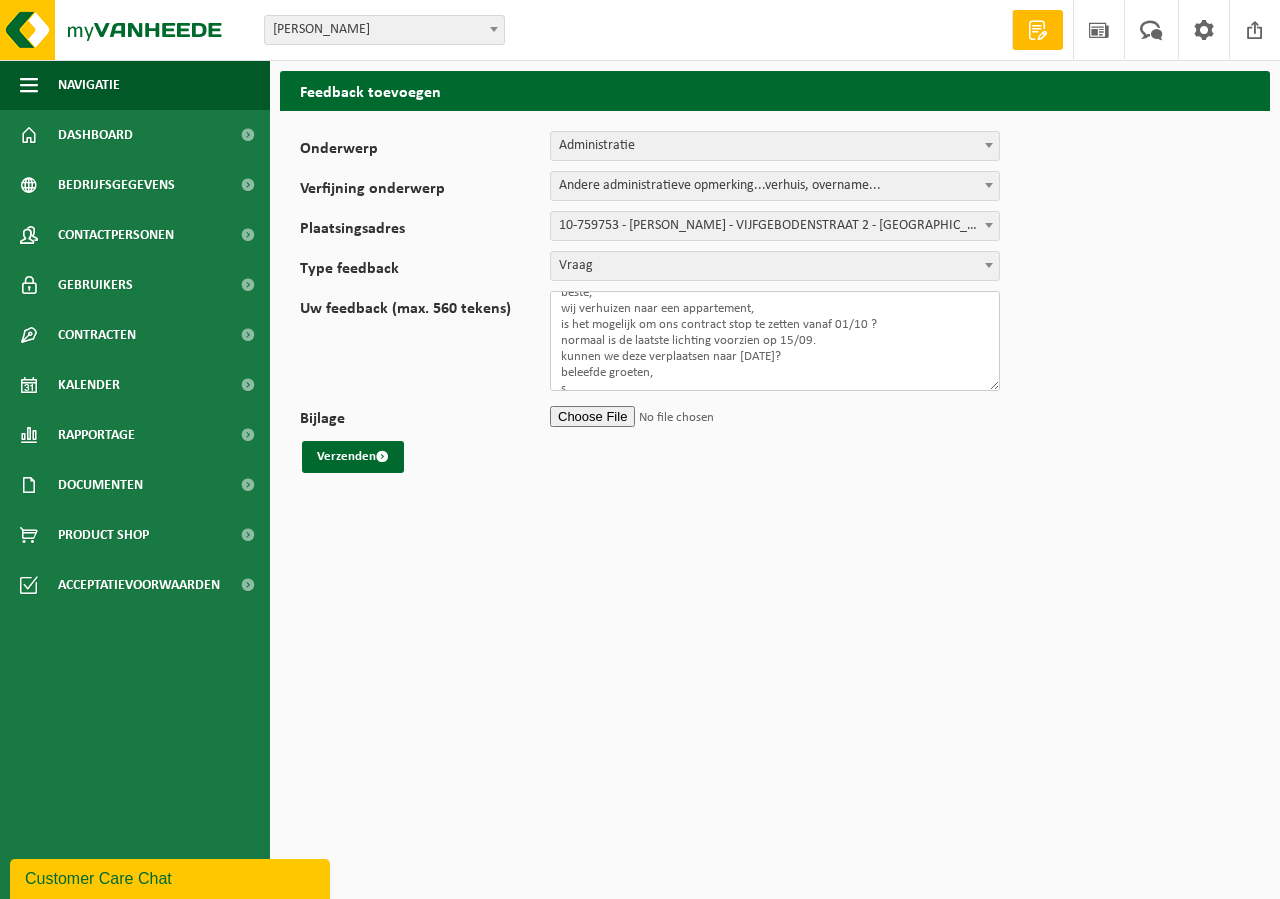 click on "beste,
wij verhuizen naar een appartement,
is het mogelijk om ons contract stop te zetten vanaf 01/10 ?
normaal is de laatste lichting voorzien op 15/09.
kunnen we deze verplaatsen naar [DATE]?
beleefde groeten,
s" at bounding box center (775, 341) 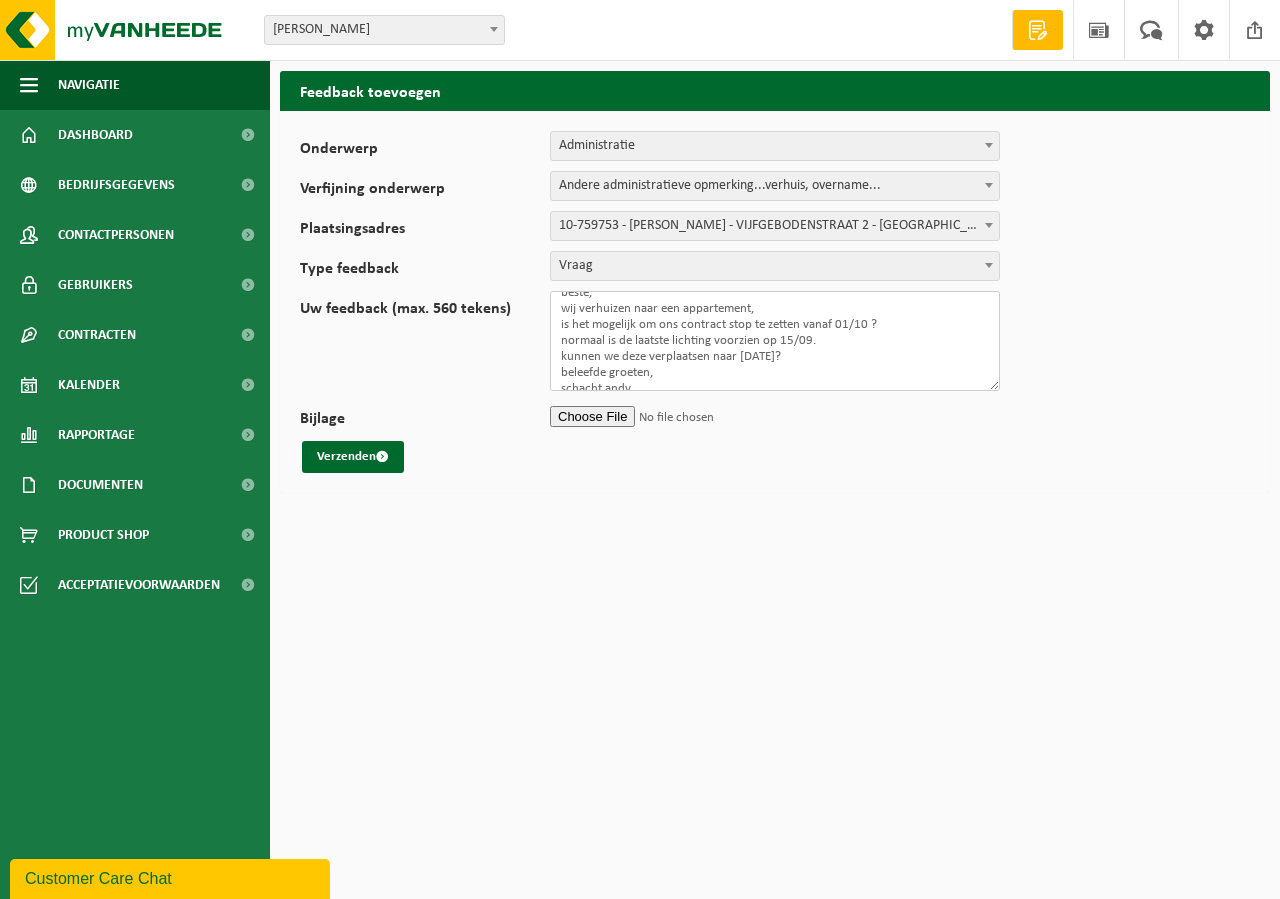click on "beste,
wij verhuizen naar een appartement,
is het mogelijk om ons contract stop te zetten vanaf 01/10 ?
normaal is de laatste lichting voorzien op 15/09.
kunnen we deze verplaatsen naar [DATE]?
beleefde groeten,
schacht andy" at bounding box center (775, 341) 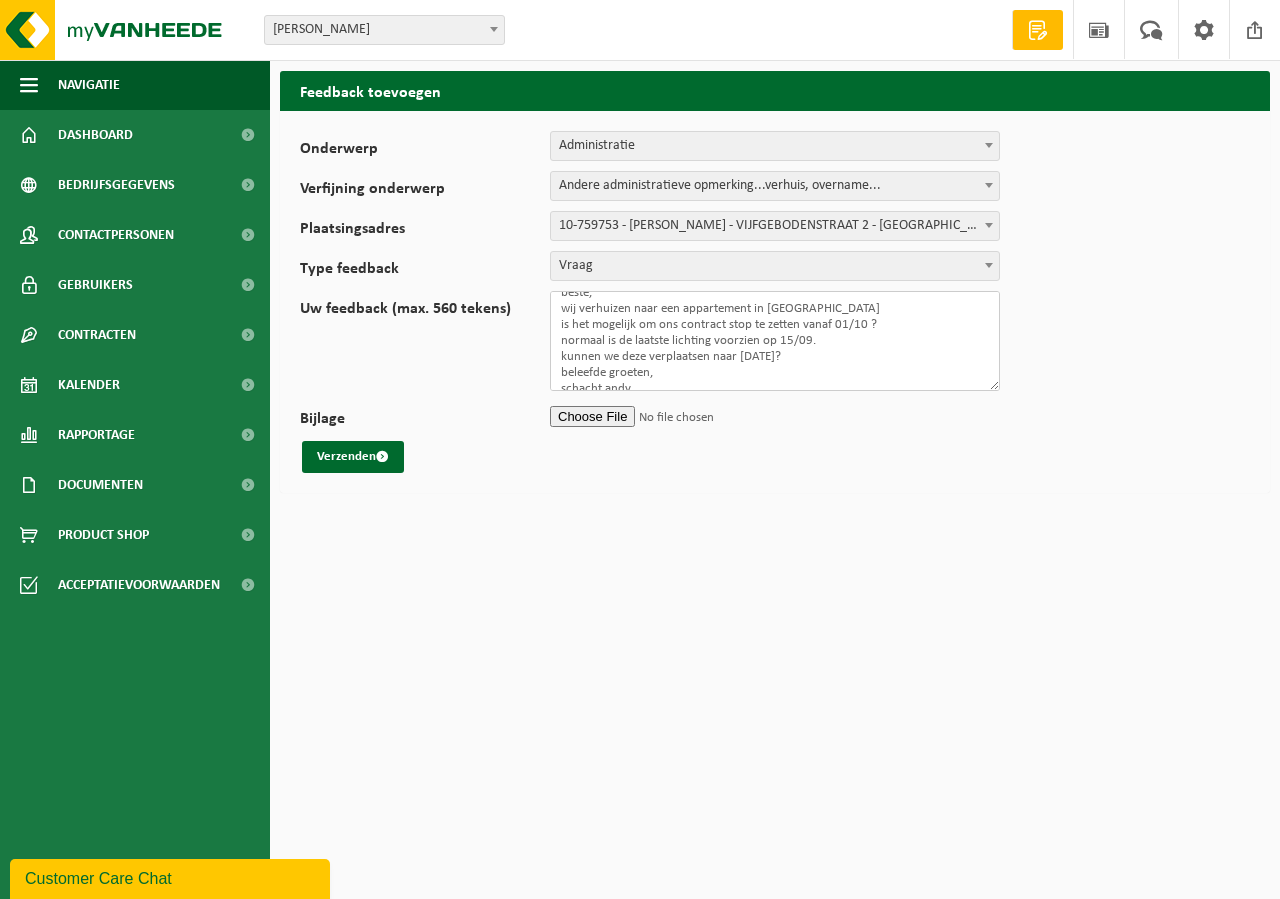 click on "beste,
wij verhuizen naar een appartement in [GEOGRAPHIC_DATA]
is het mogelijk om ons contract stop te zetten vanaf 01/10 ?
normaal is de laatste lichting voorzien op 15/09.
kunnen we deze verplaatsen naar [DATE]?
beleefde groeten,
schacht andy" at bounding box center [775, 341] 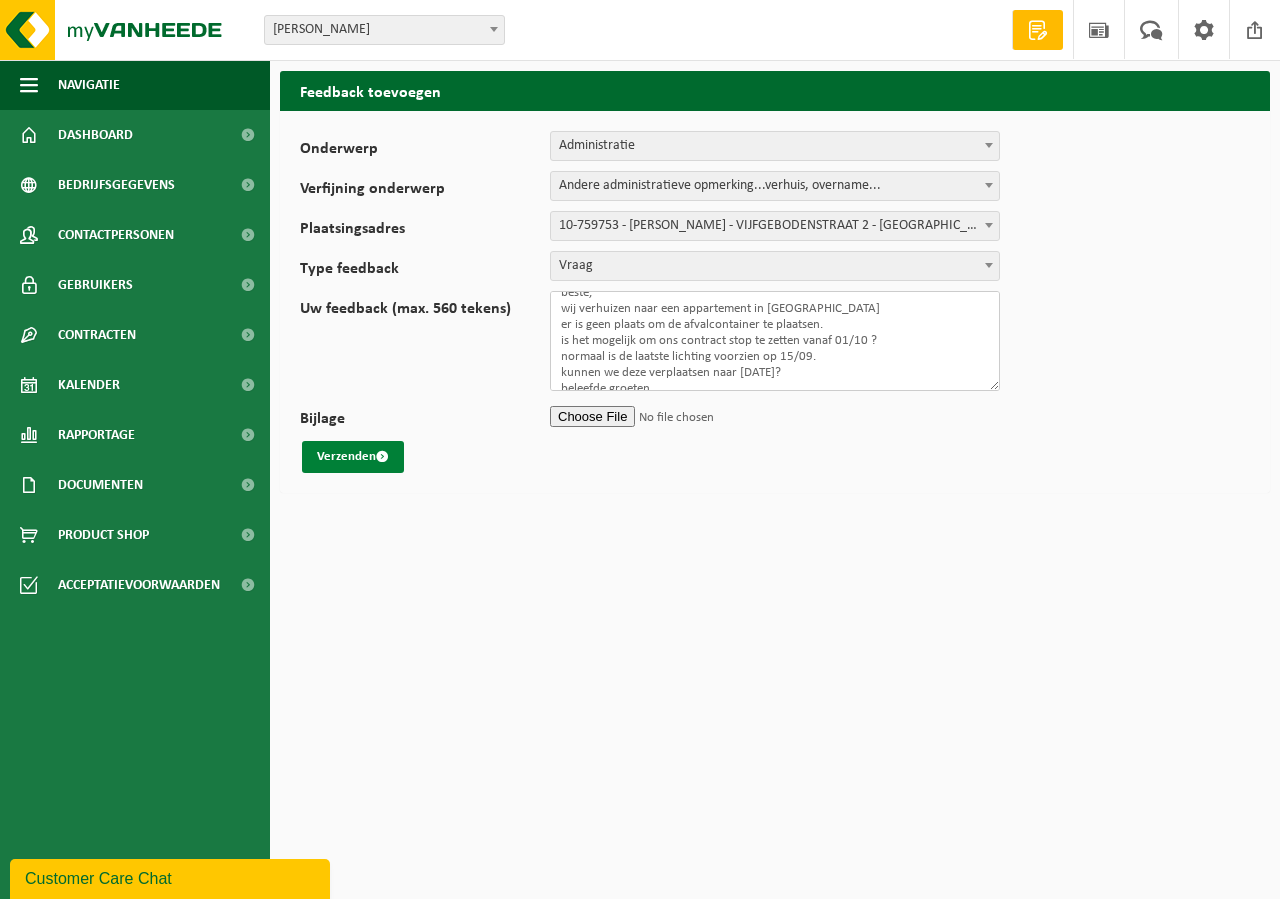 type on "beste,
wij verhuizen naar een appartement in [GEOGRAPHIC_DATA]
er is geen plaats om de afvalcontainer te plaatsen.
is het mogelijk om ons contract stop te zetten vanaf 01/10 ?
normaal is de laatste lichting voorzien op 15/09.
kunnen we deze verplaatsen naar [DATE]?
beleefde groeten,
schacht andy" 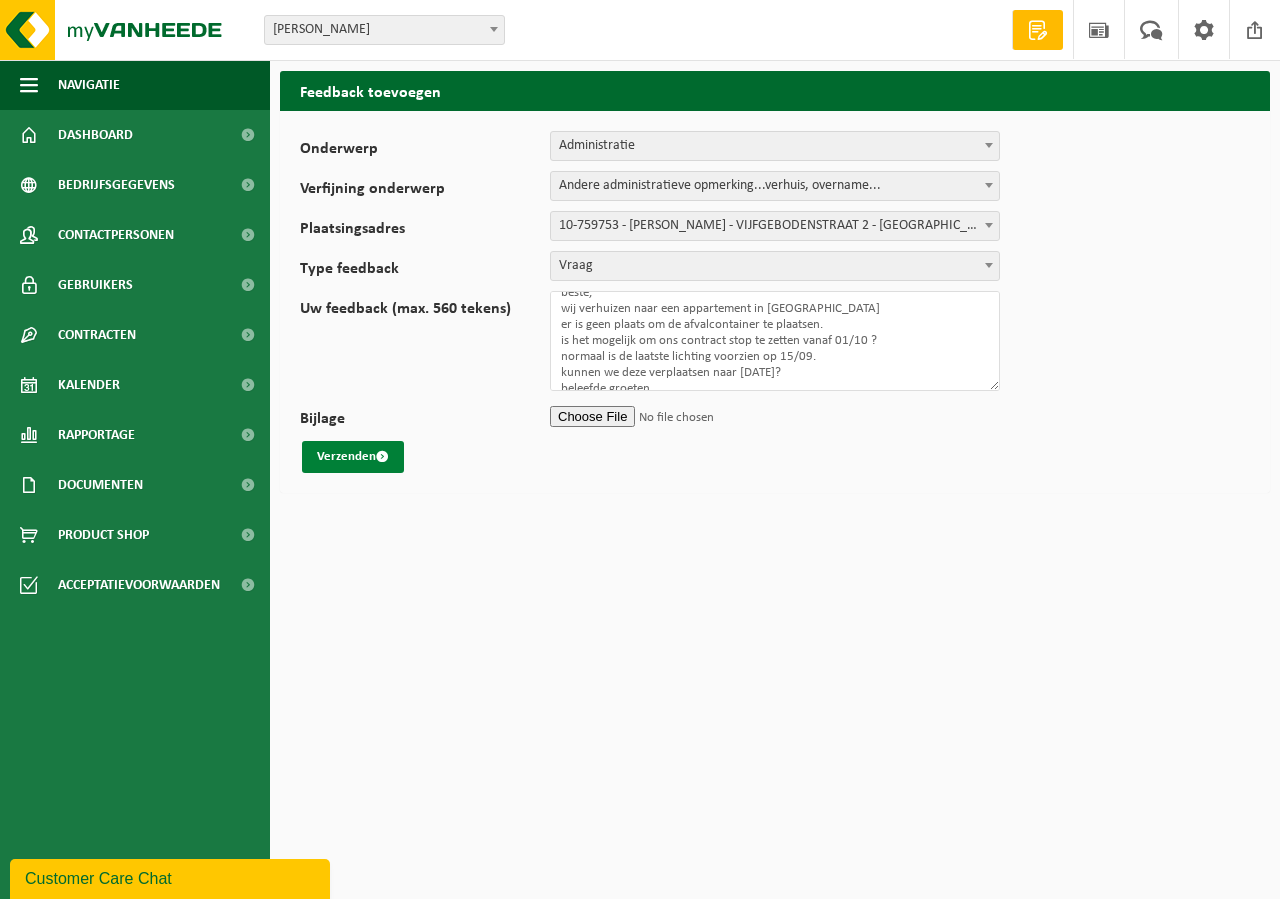 click on "Verzenden" at bounding box center (353, 457) 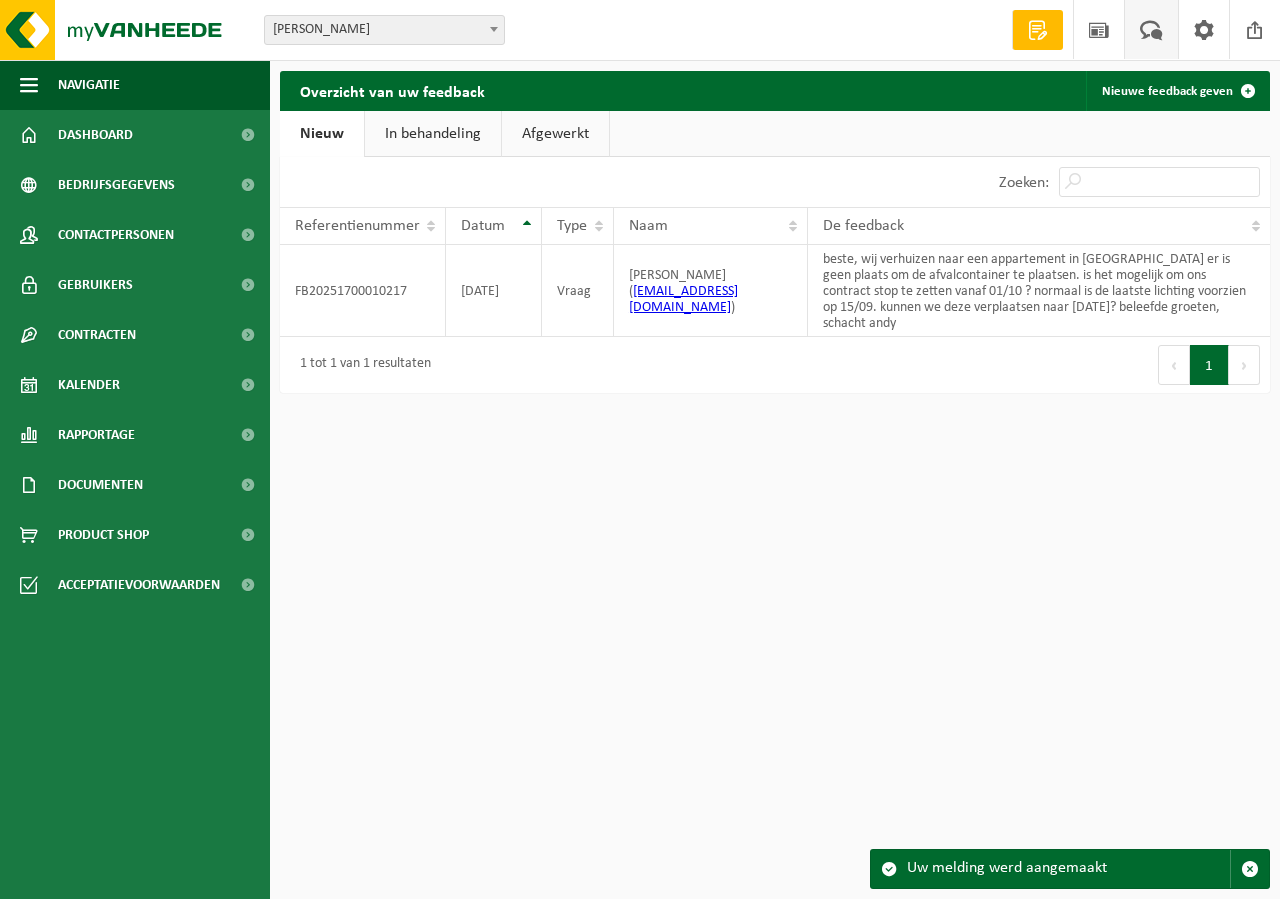 scroll, scrollTop: 0, scrollLeft: 0, axis: both 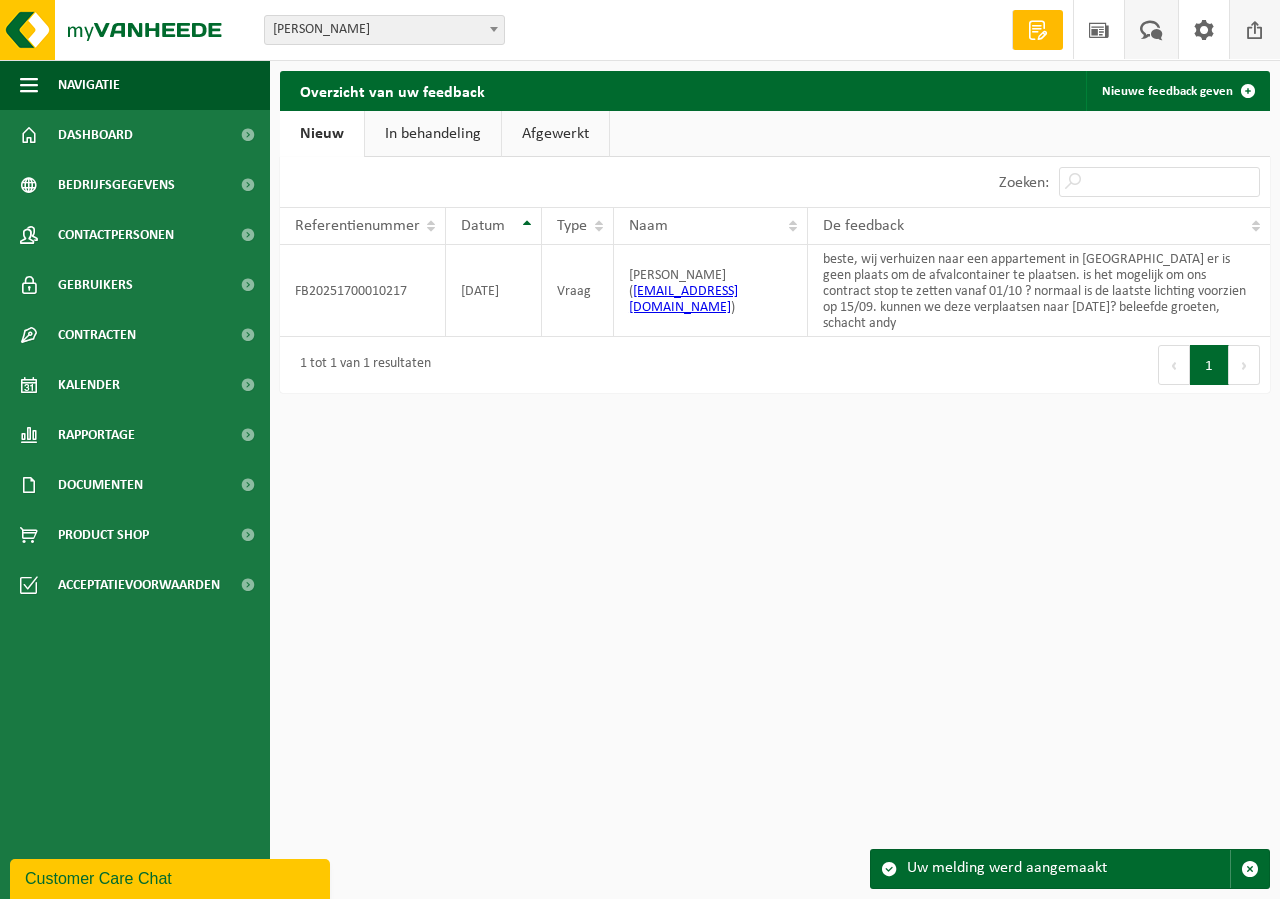 click at bounding box center (1255, 29) 